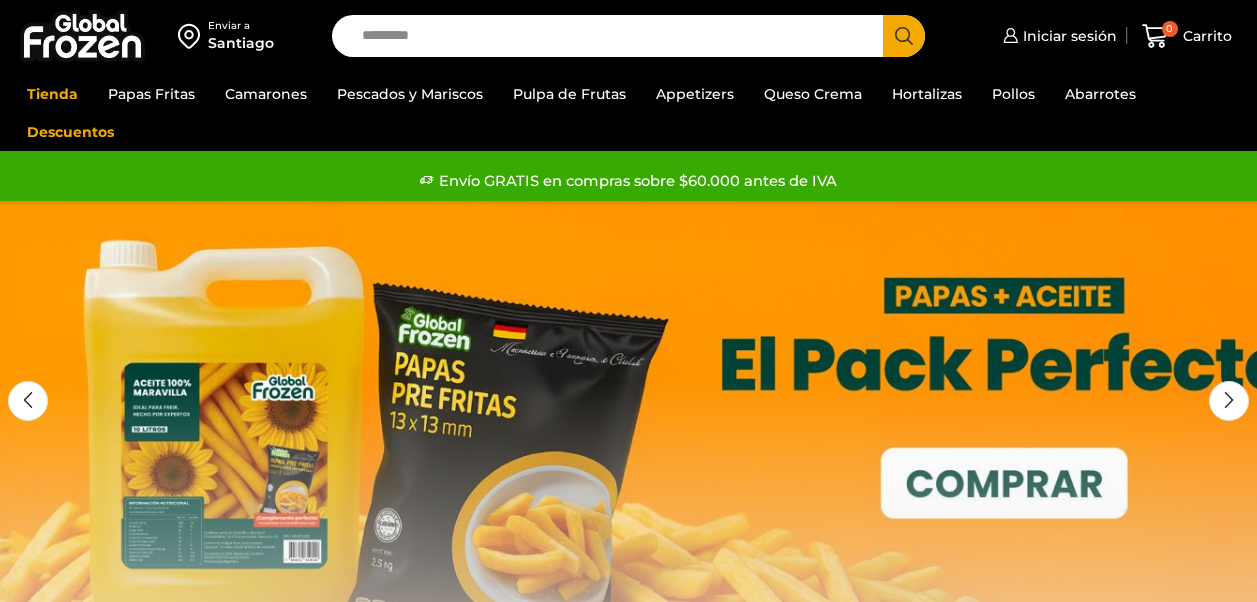 scroll, scrollTop: 0, scrollLeft: 0, axis: both 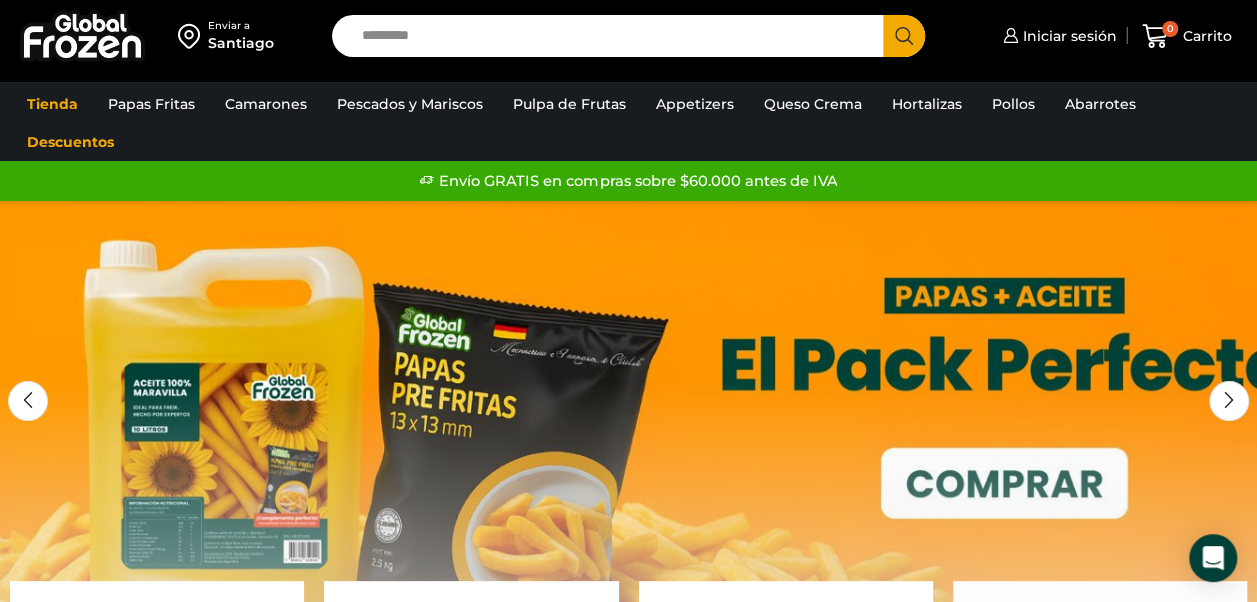 click on "Search input" at bounding box center [613, 36] 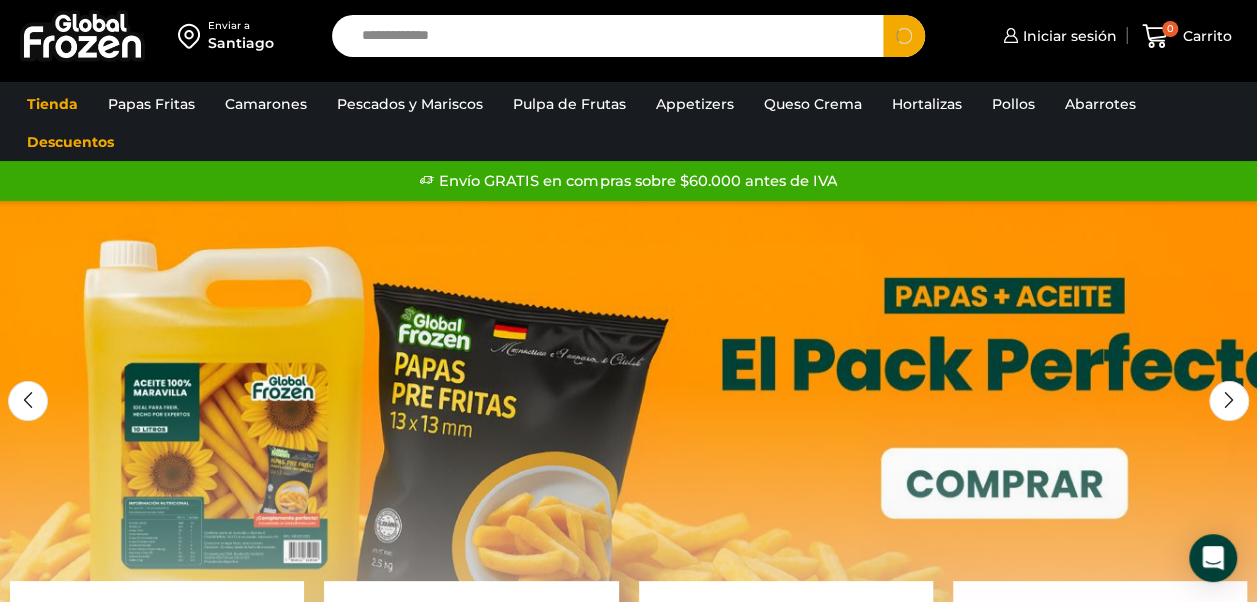 type on "**********" 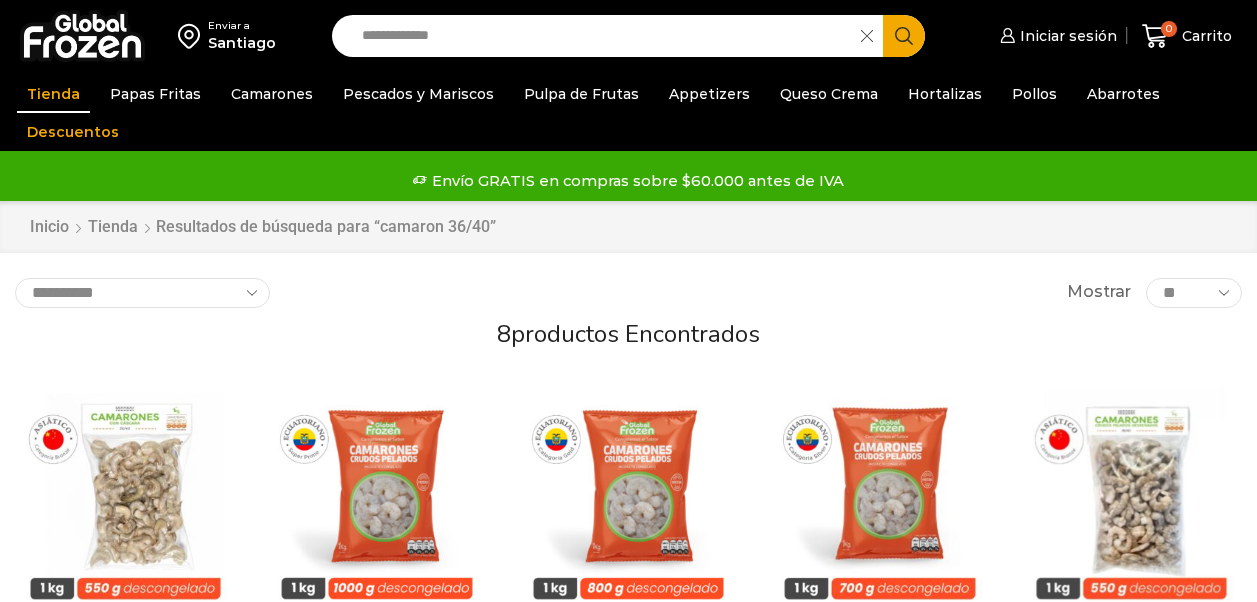 scroll, scrollTop: 0, scrollLeft: 0, axis: both 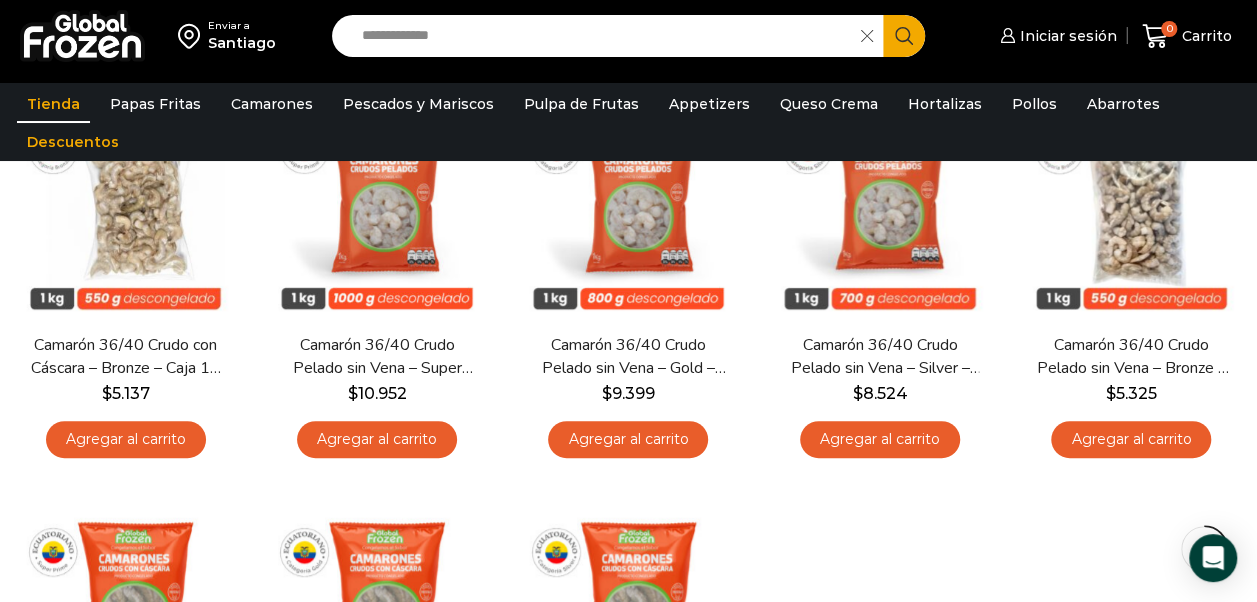 click on "**********" at bounding box center (602, 36) 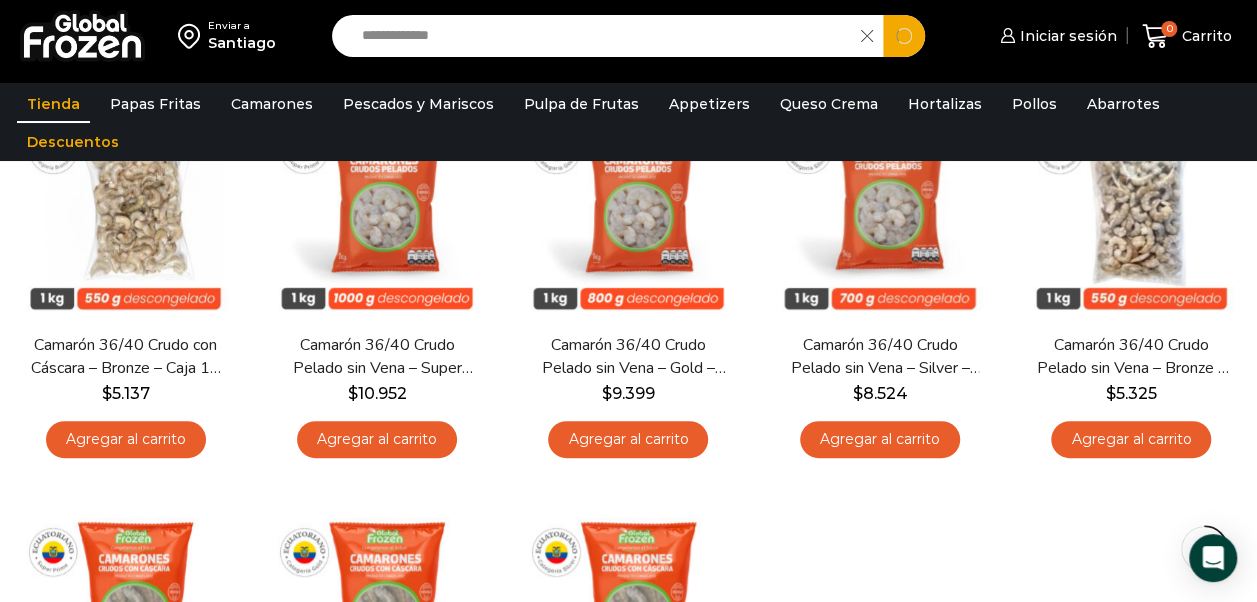 drag, startPoint x: 502, startPoint y: 37, endPoint x: 321, endPoint y: 38, distance: 181.00276 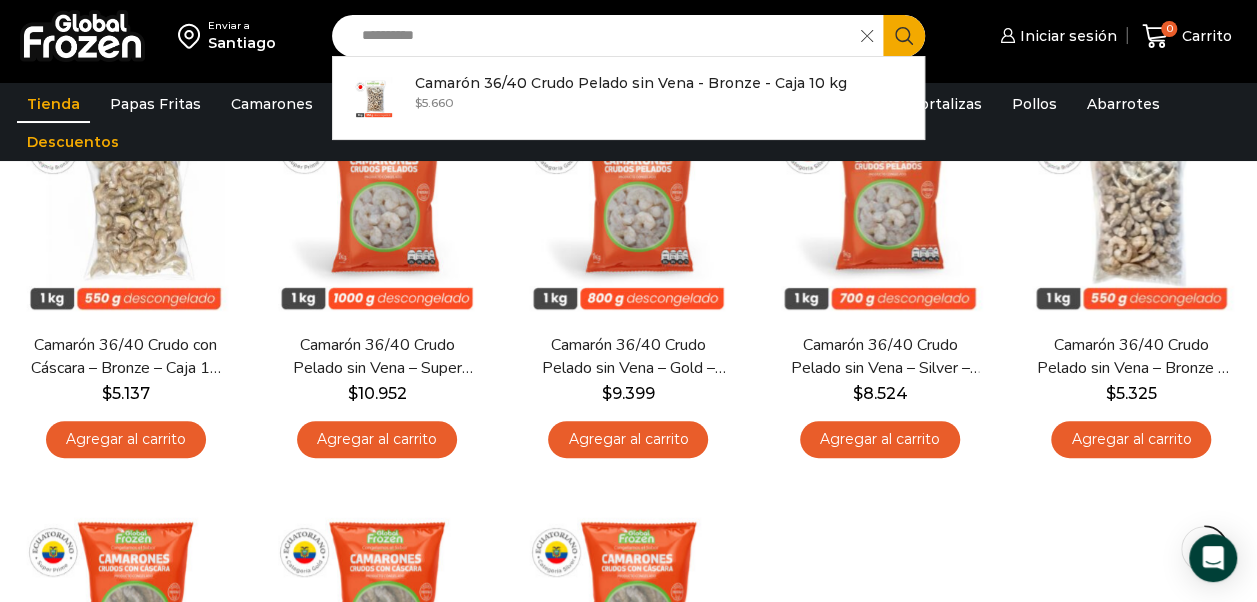 type on "**********" 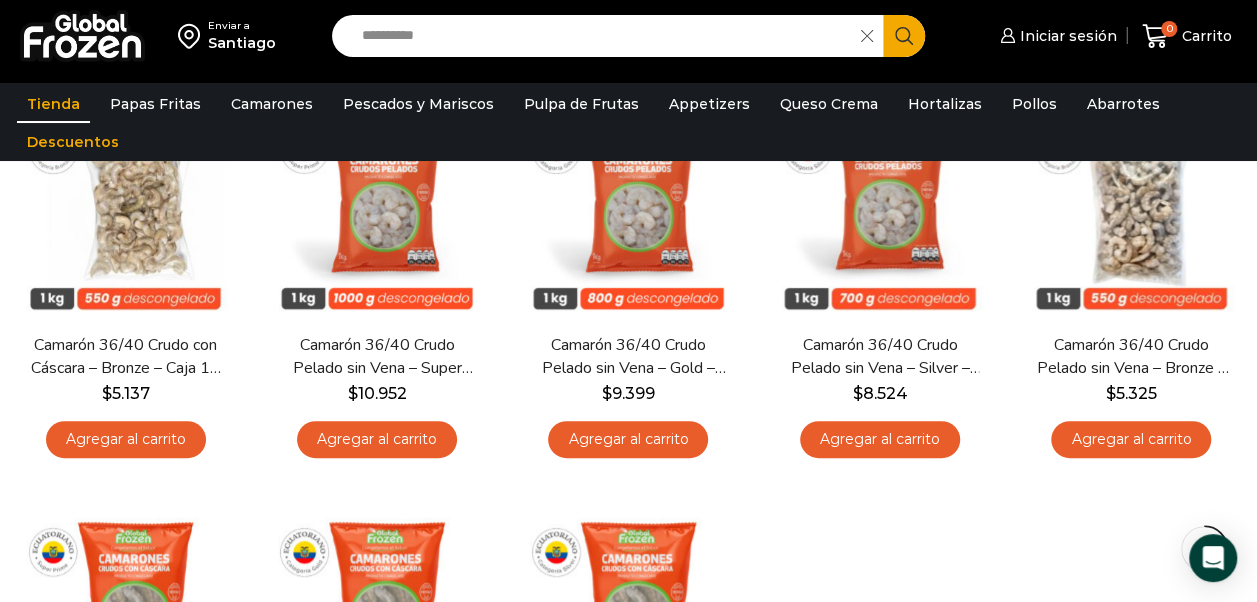 click on "Search" at bounding box center [904, 36] 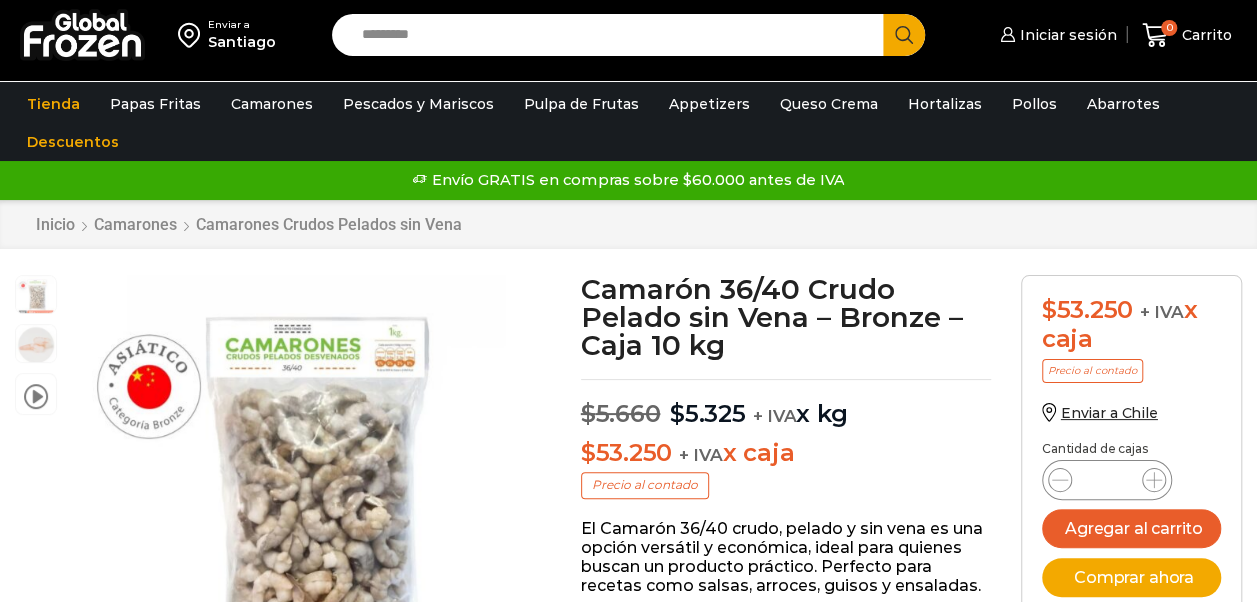 scroll, scrollTop: 1, scrollLeft: 0, axis: vertical 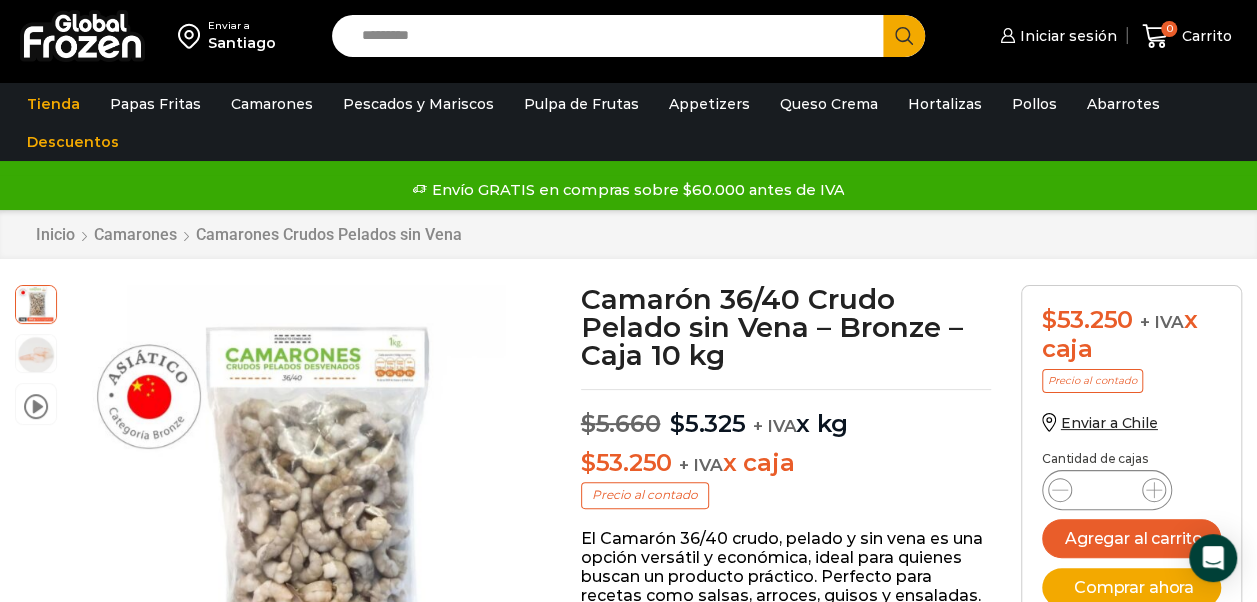 click on "Search input" at bounding box center (613, 36) 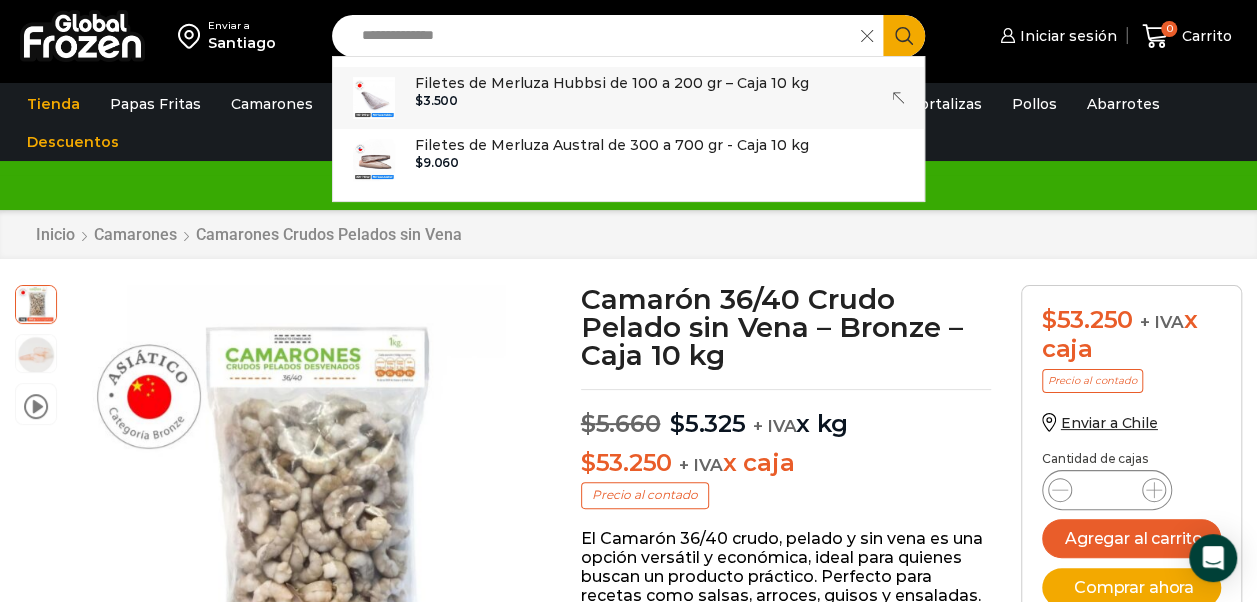 click on "$ 3.500" at bounding box center [612, 101] 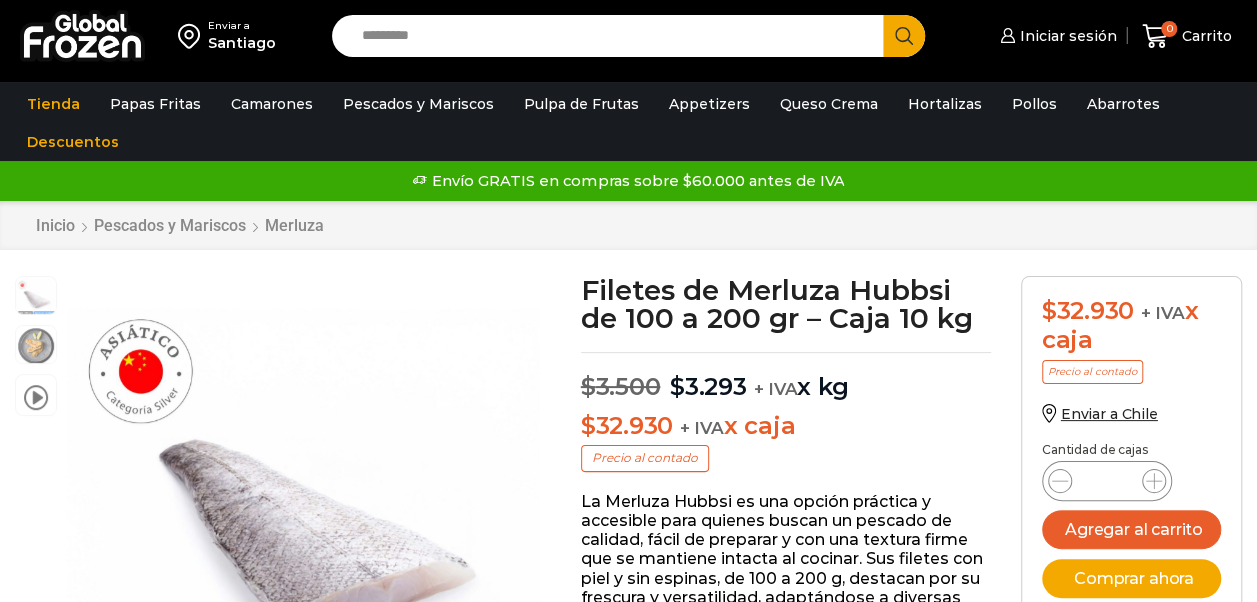 scroll, scrollTop: 1, scrollLeft: 0, axis: vertical 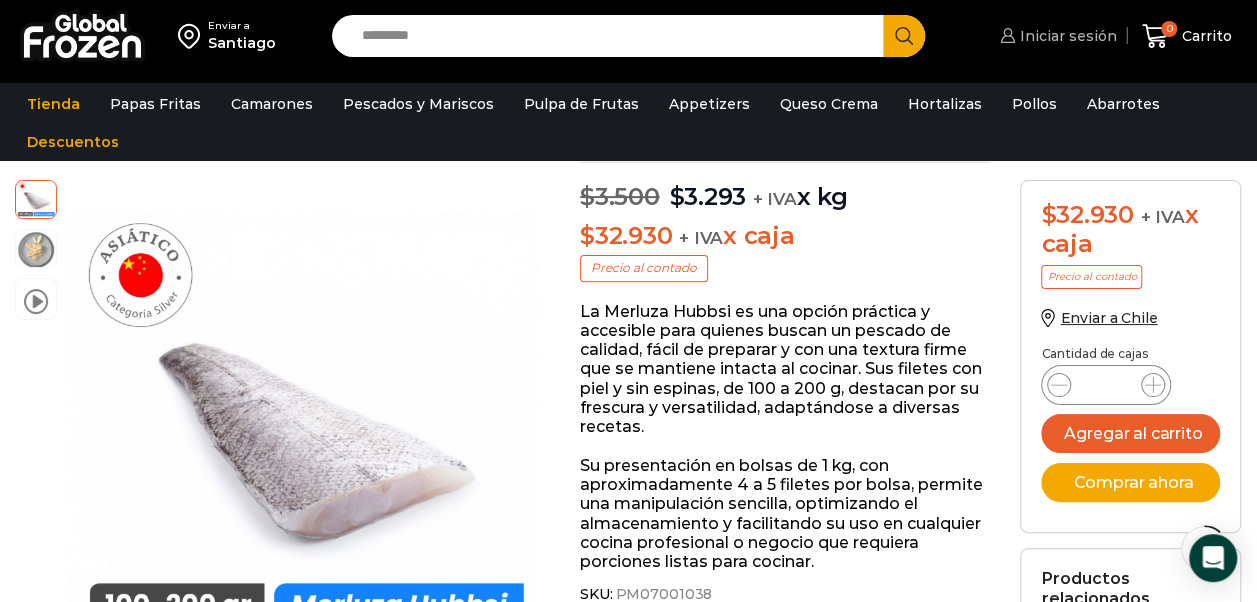 click on "Iniciar sesión" at bounding box center [1066, 36] 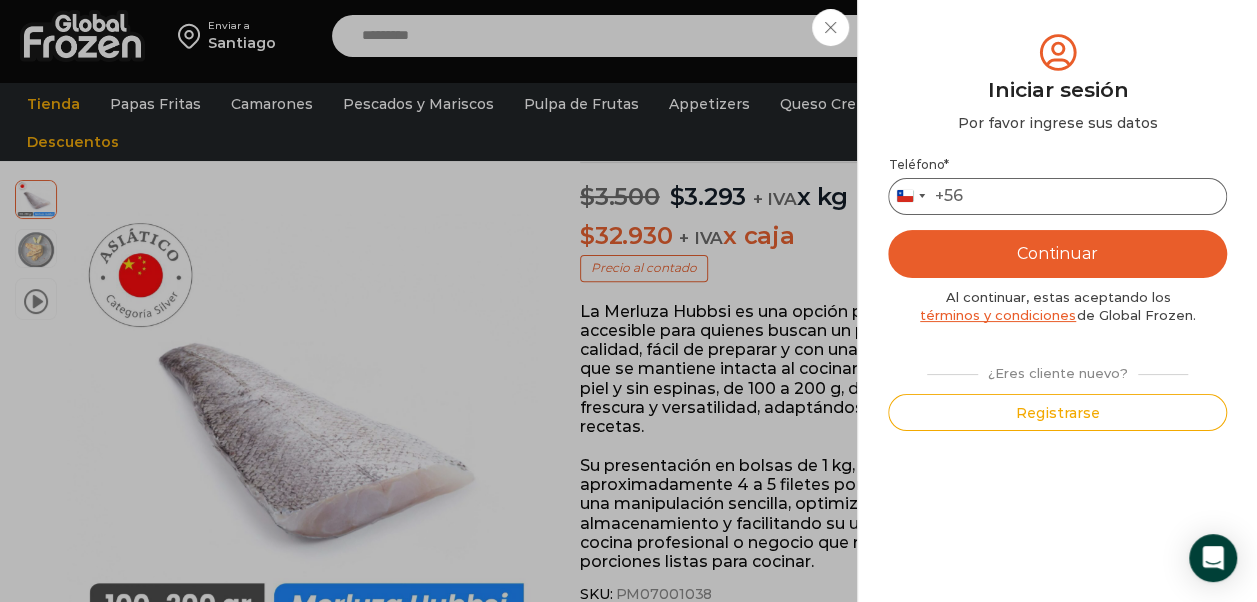 click on "Teléfono
*" at bounding box center (1057, 196) 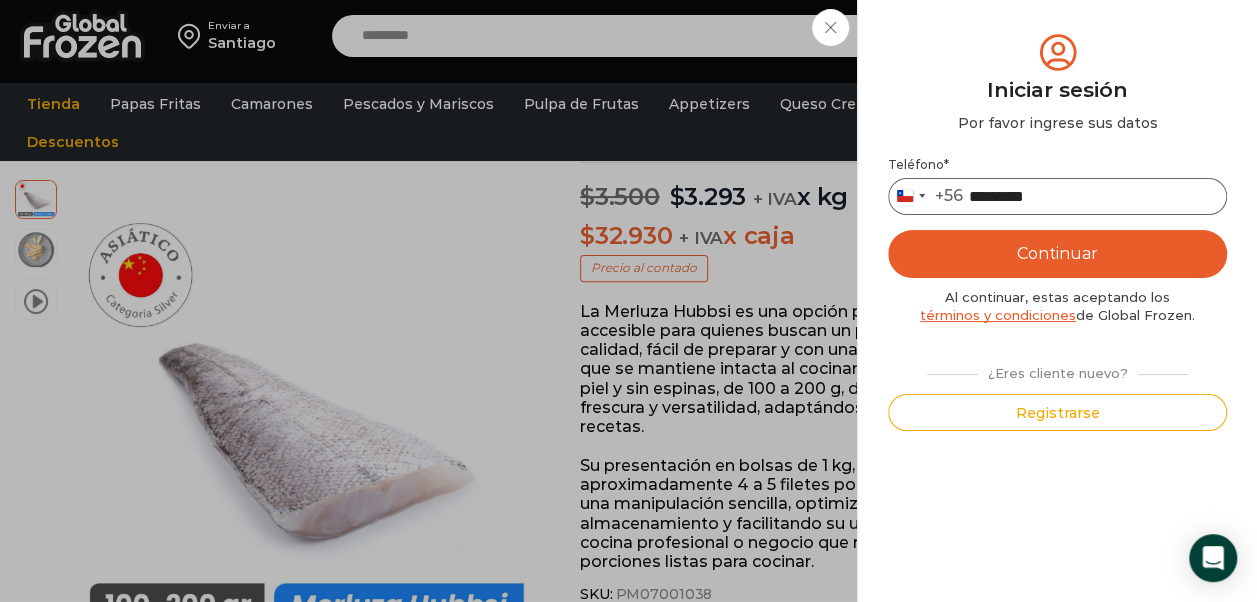 type on "*********" 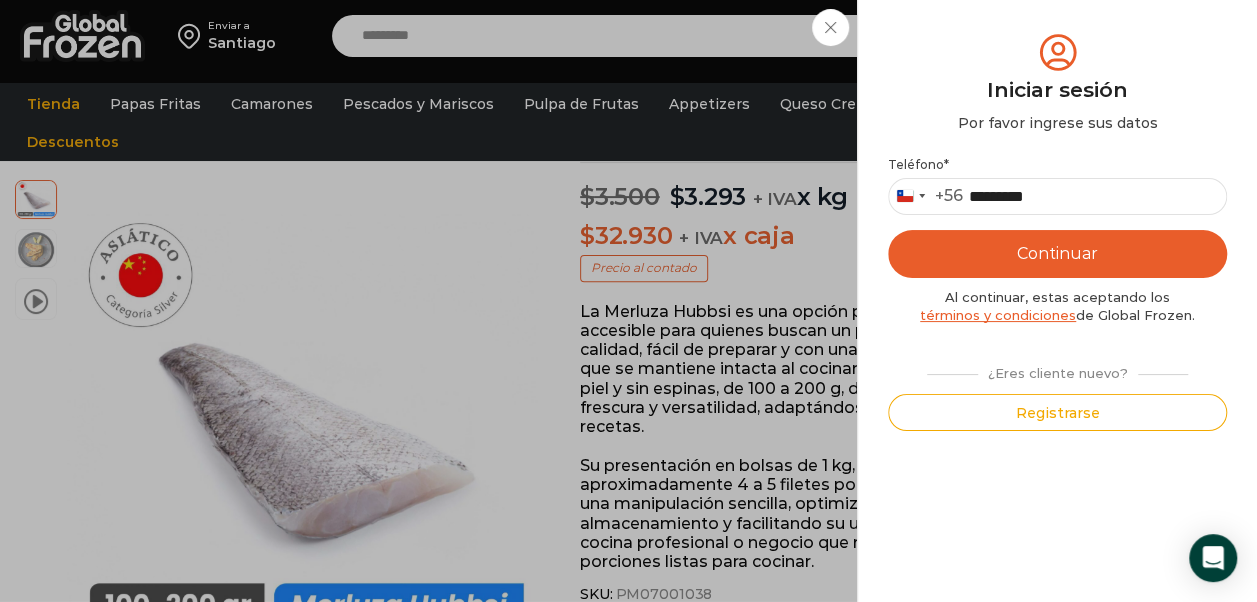 click on "Continuar" at bounding box center [1057, 254] 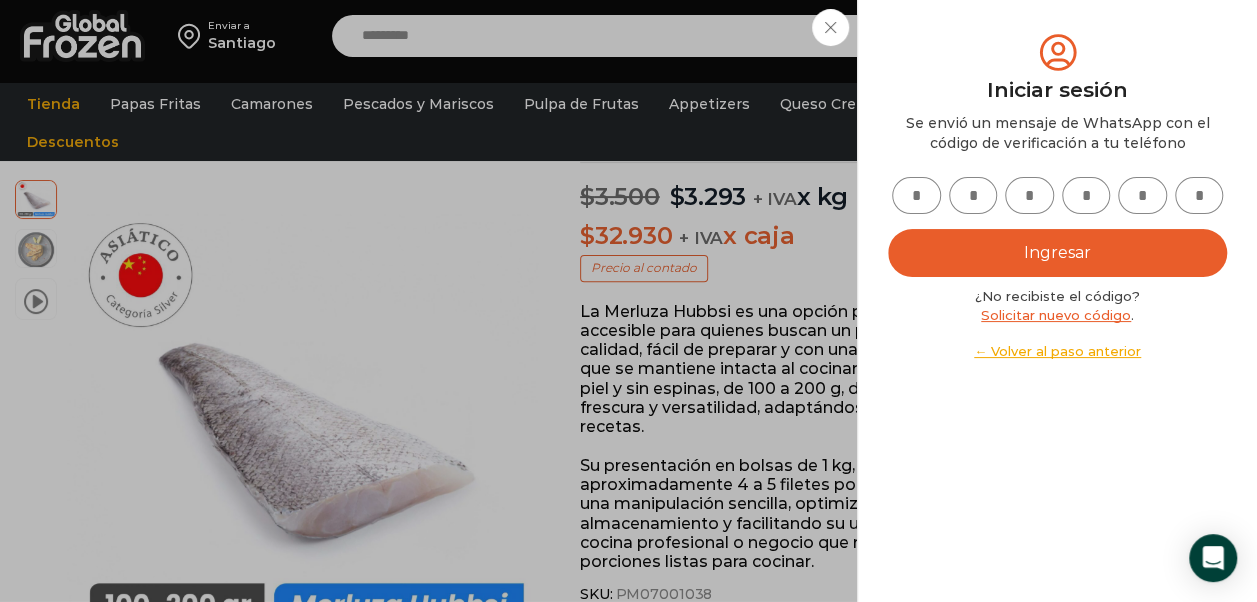 click at bounding box center (916, 195) 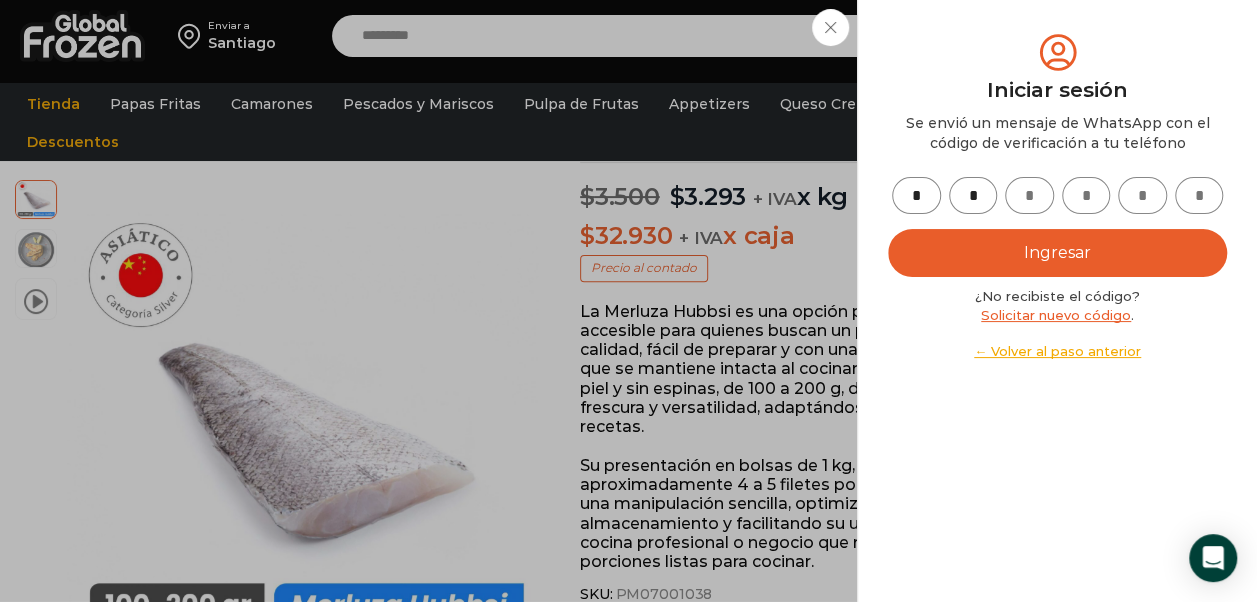type on "*" 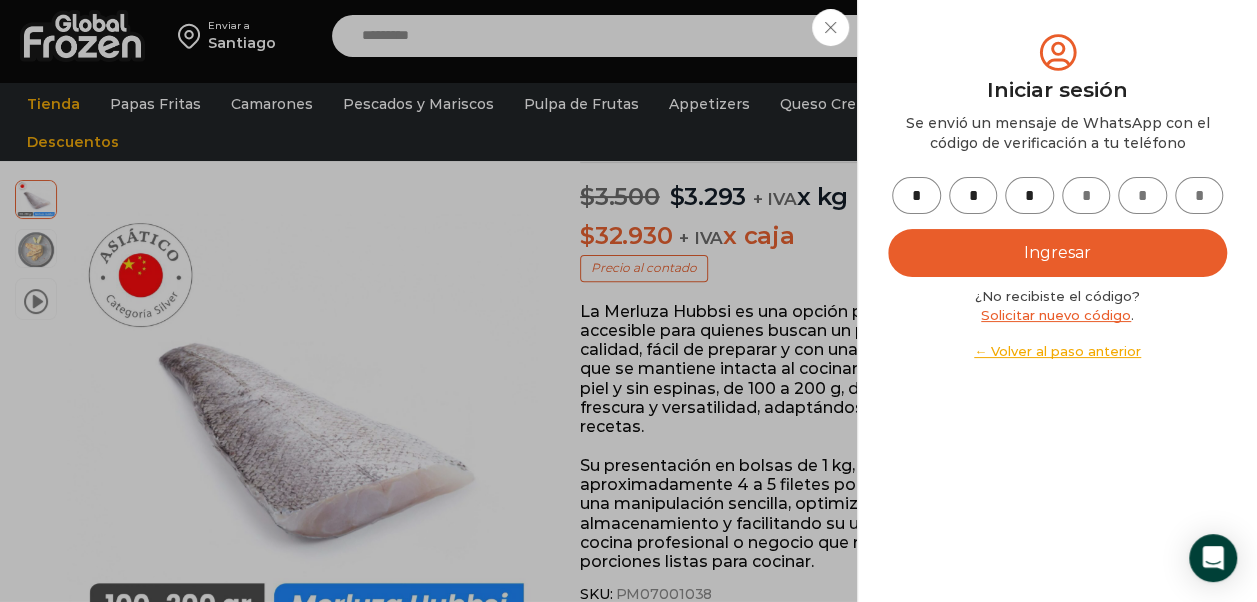 type on "*" 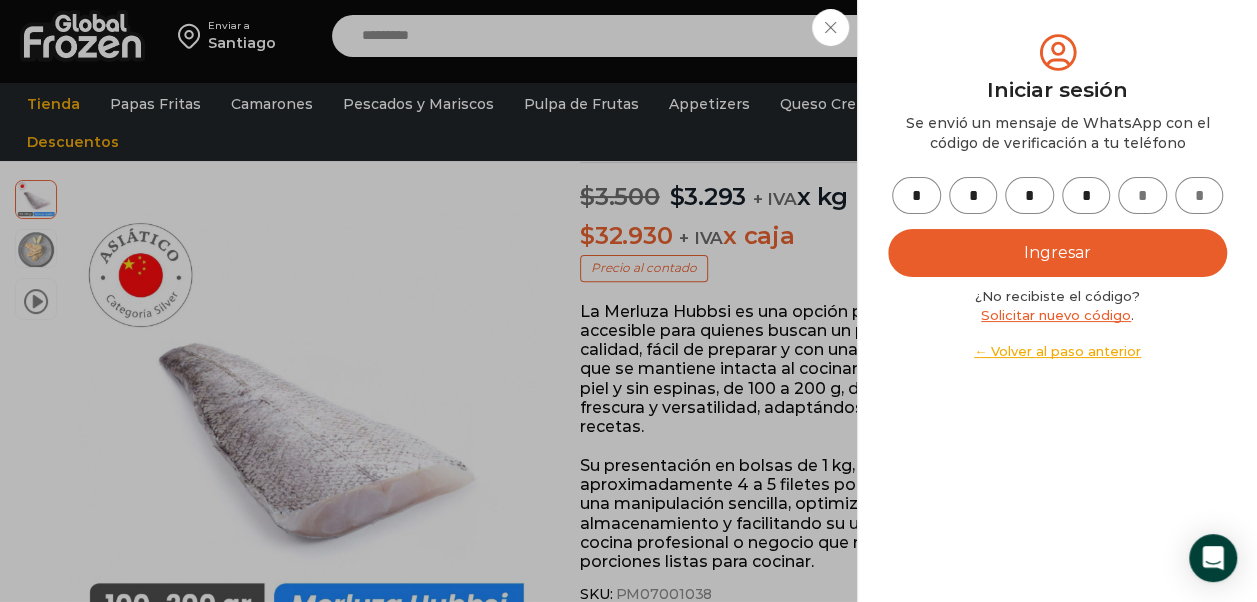 type on "*" 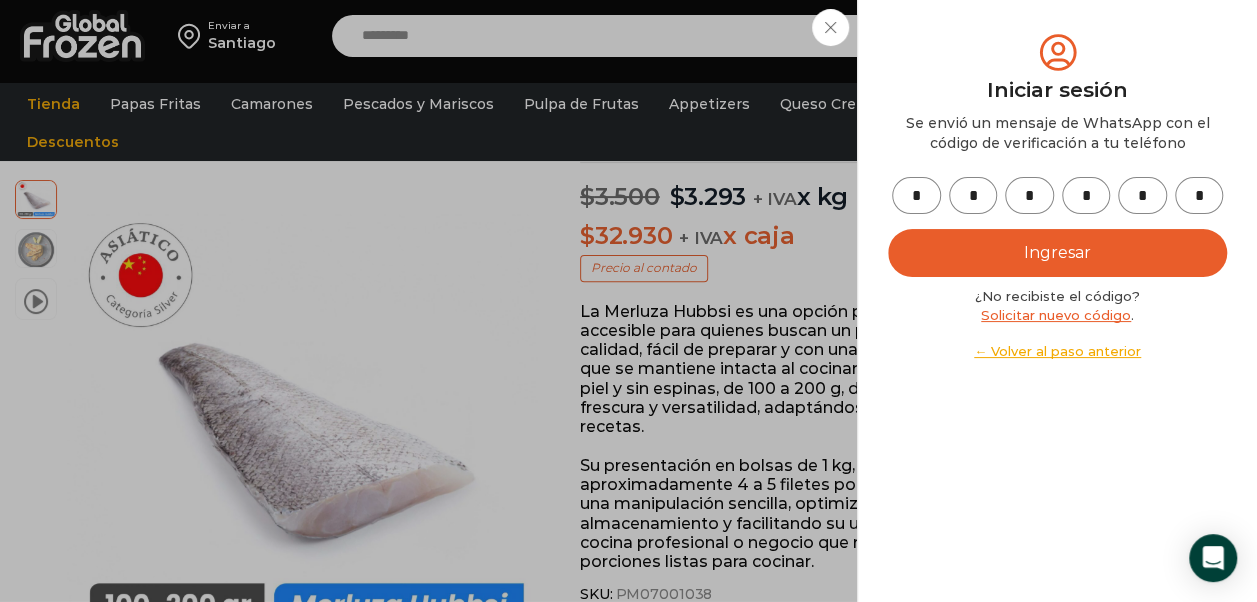 type on "*" 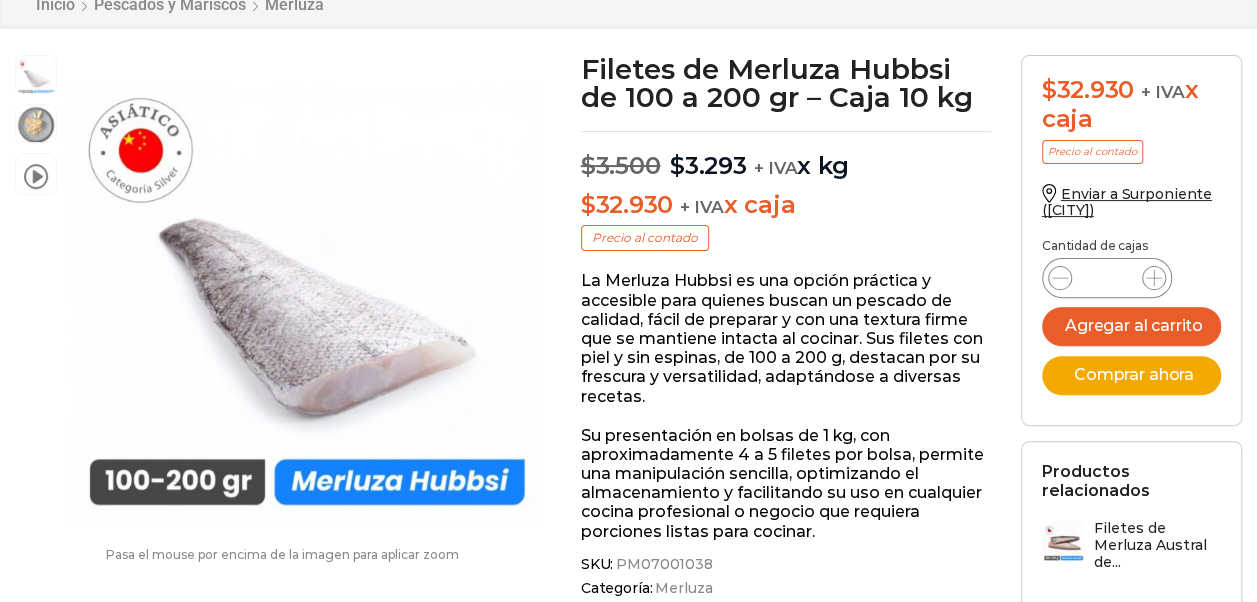 scroll, scrollTop: 200, scrollLeft: 0, axis: vertical 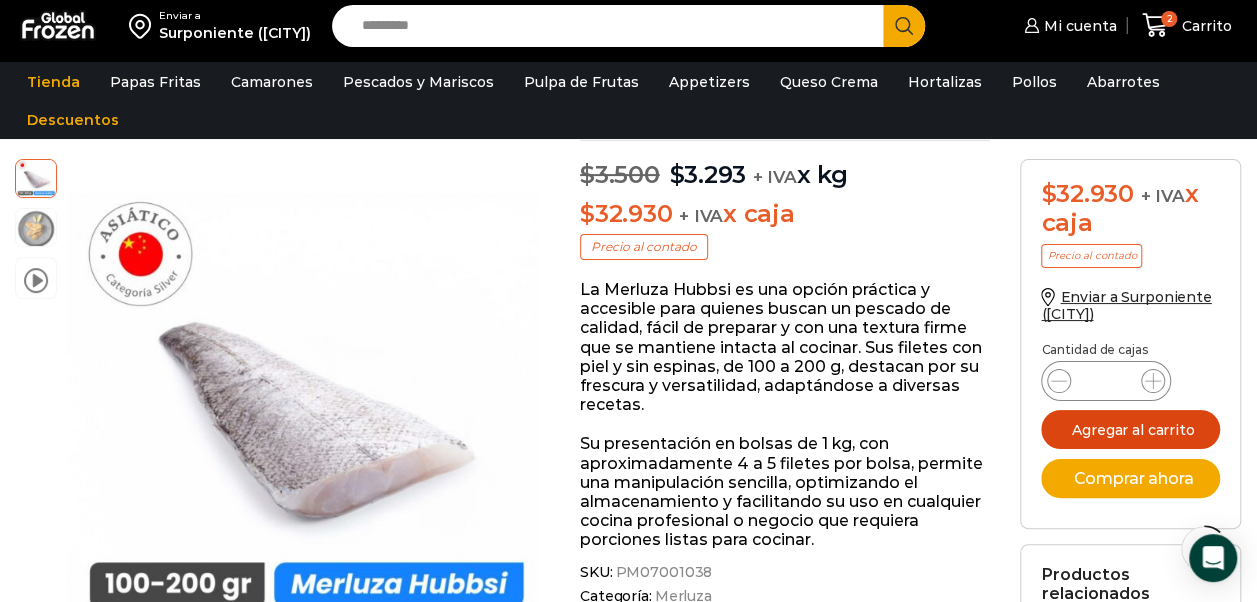 click on "Agregar al carrito" at bounding box center [1130, 429] 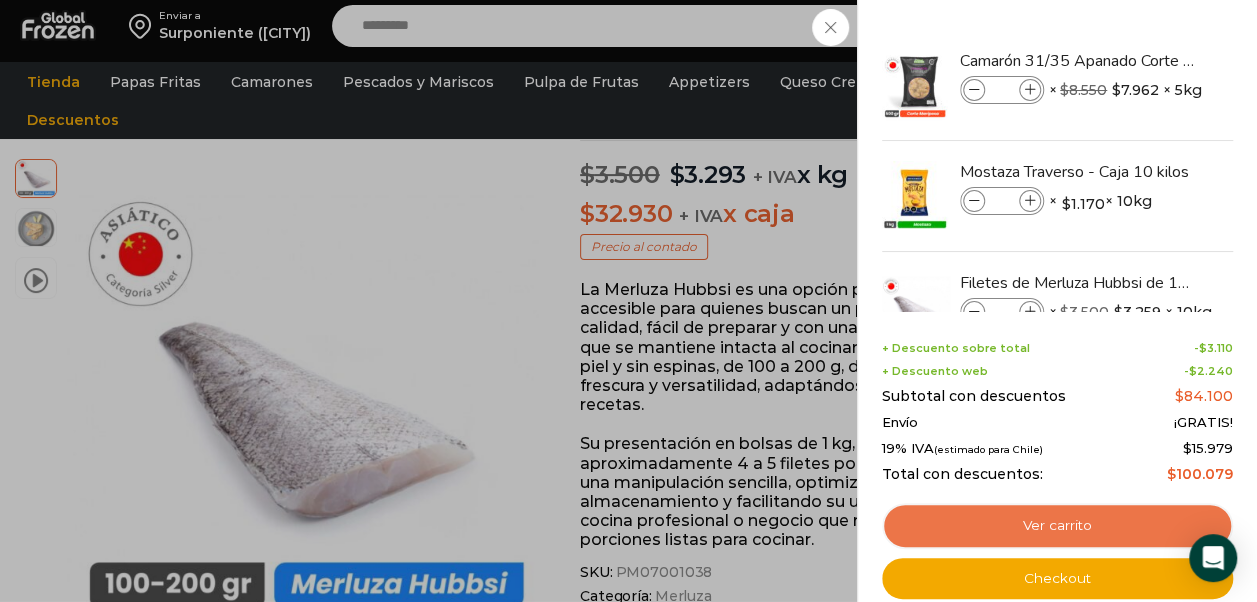 click on "Ver carrito" at bounding box center [1057, 526] 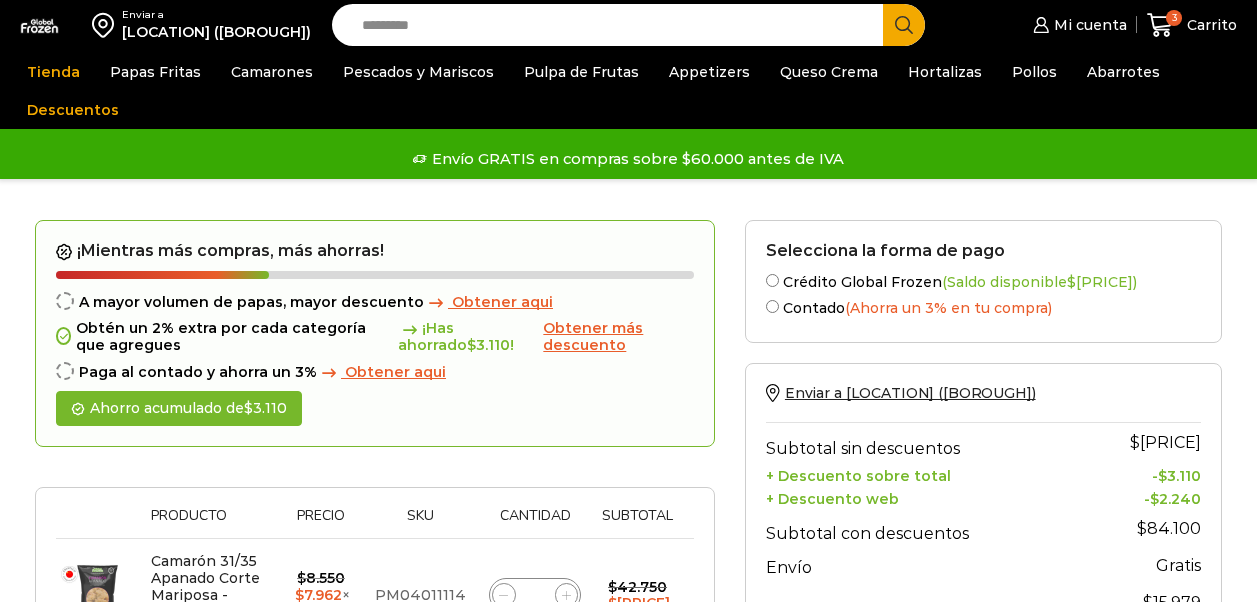scroll, scrollTop: 0, scrollLeft: 0, axis: both 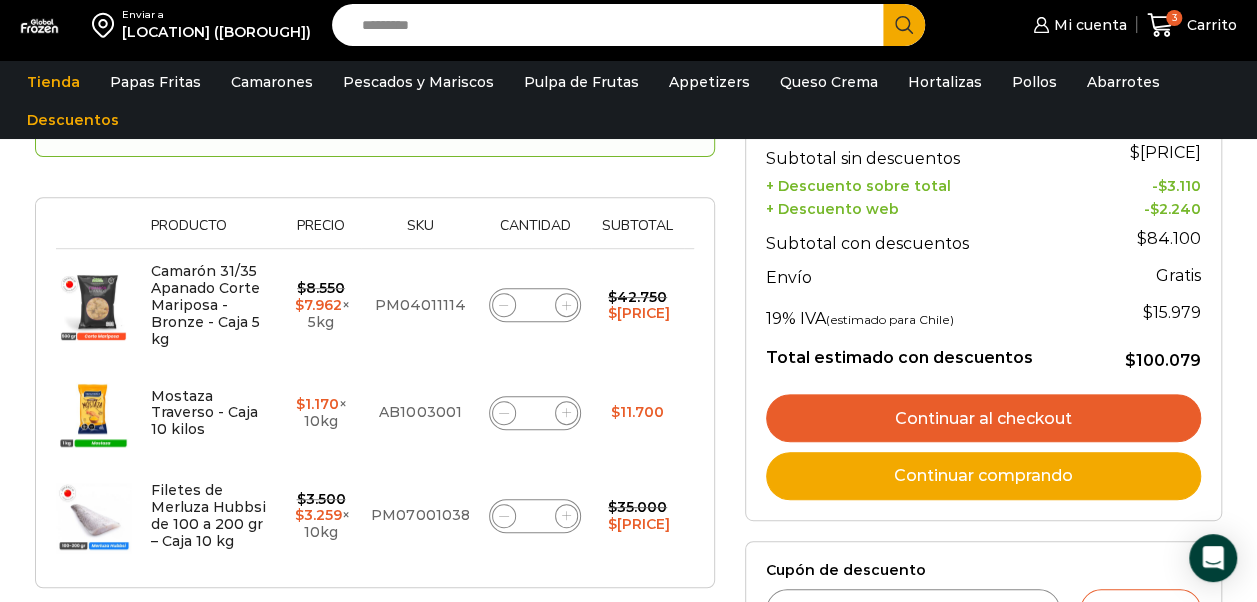 click 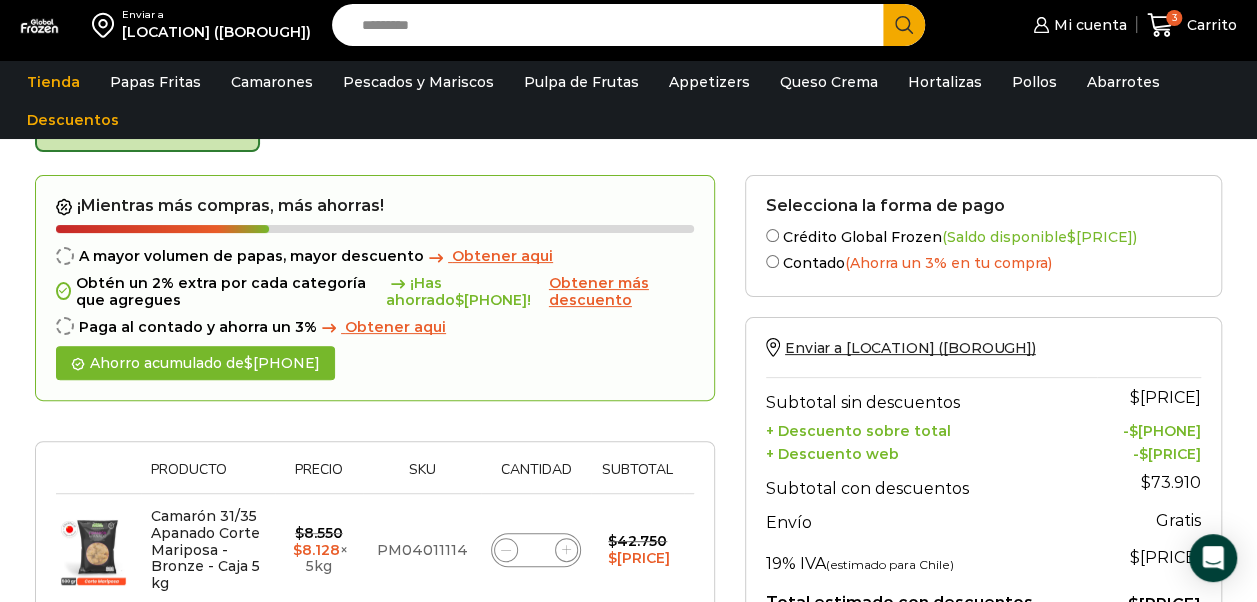 scroll, scrollTop: 329, scrollLeft: 0, axis: vertical 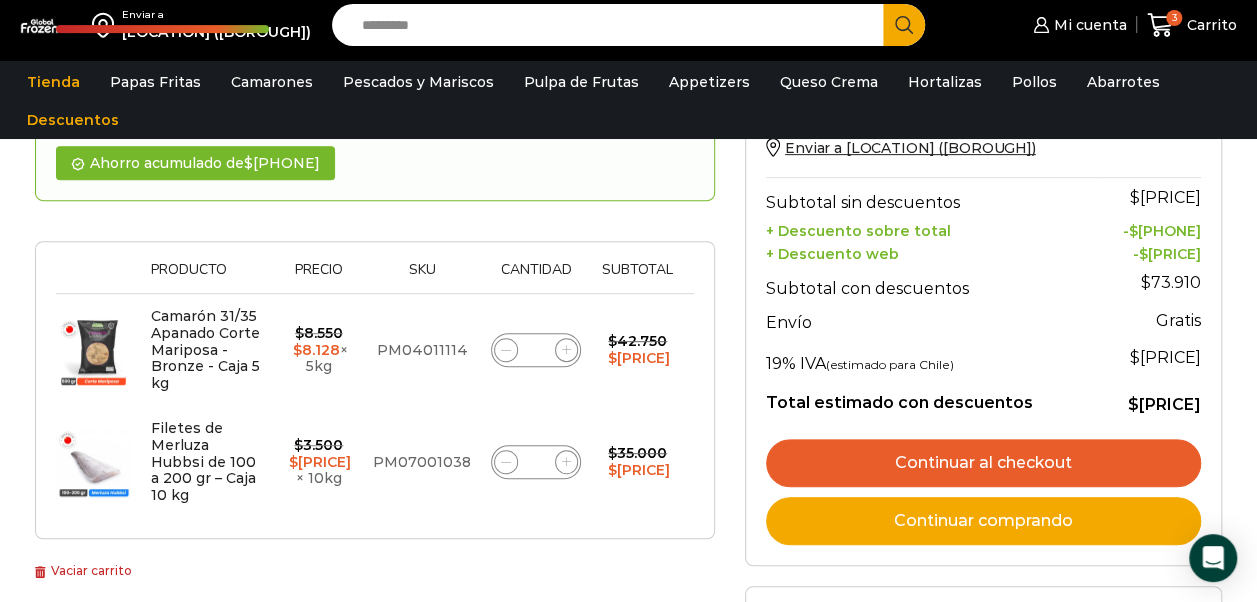 click 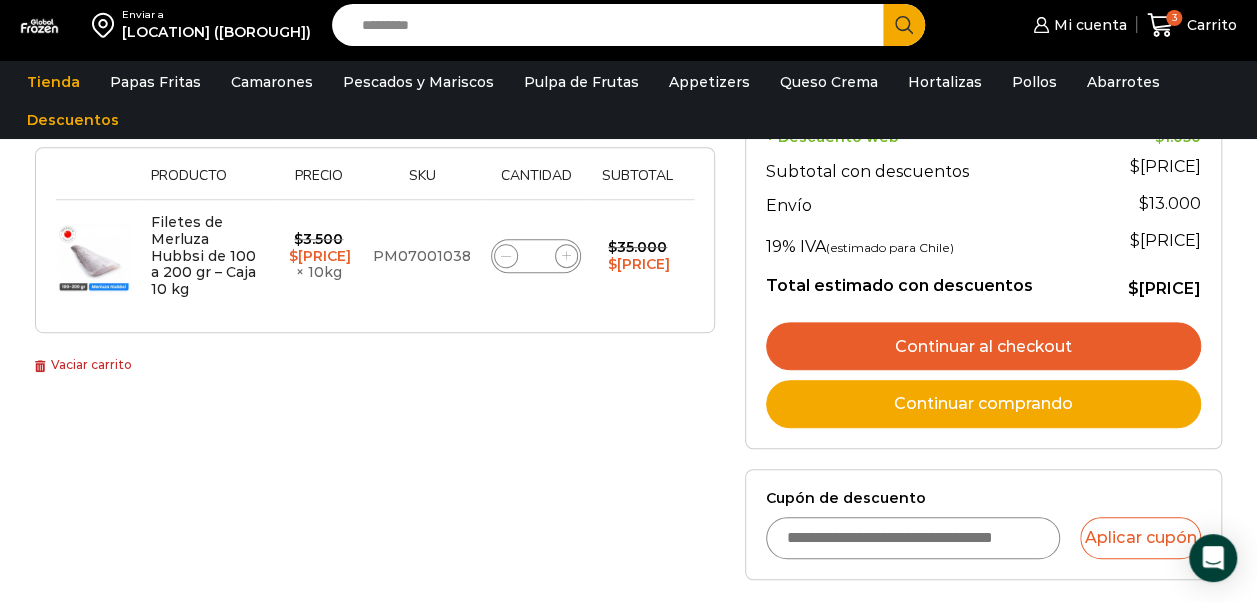 scroll, scrollTop: 429, scrollLeft: 0, axis: vertical 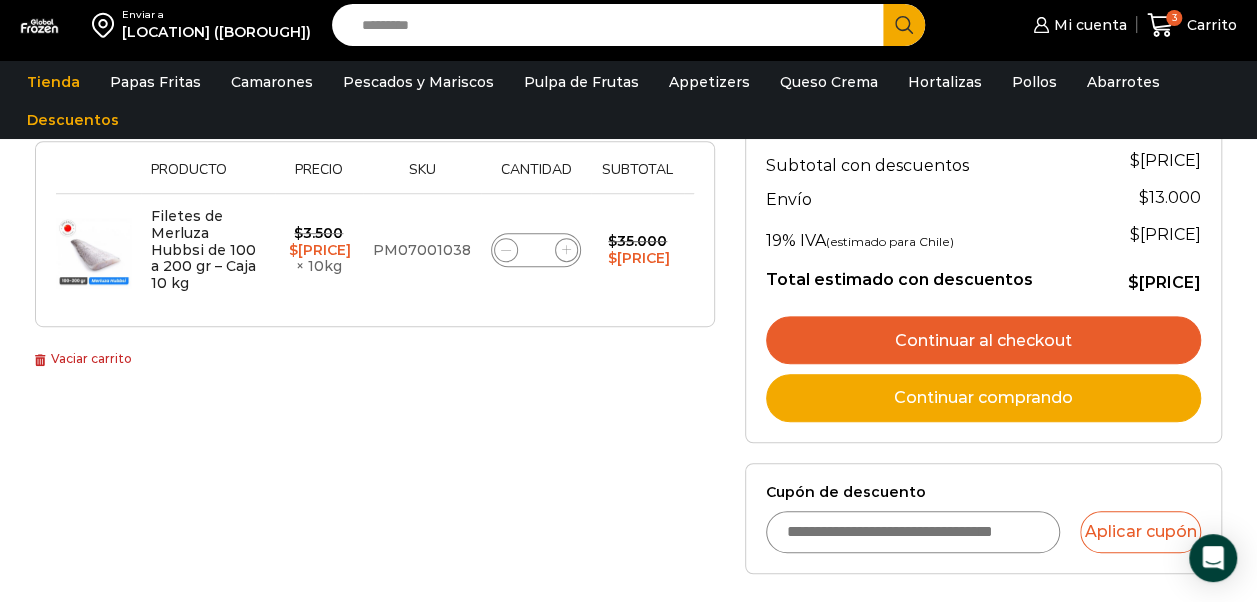 click on "Cupón de descuento" at bounding box center [913, 532] 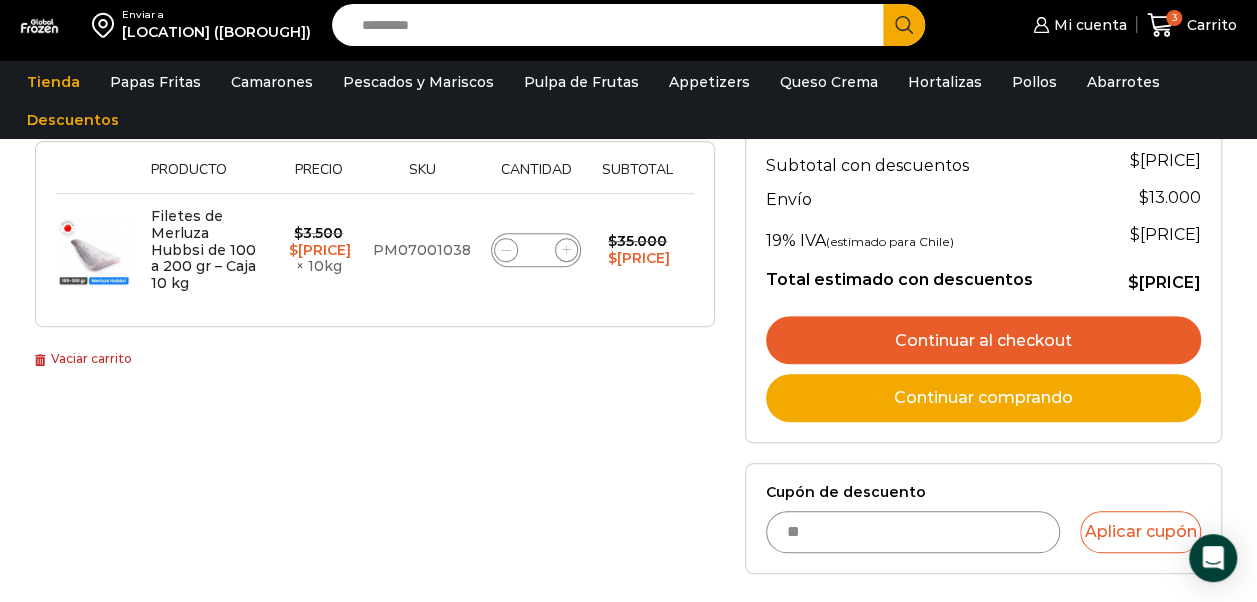 type on "*" 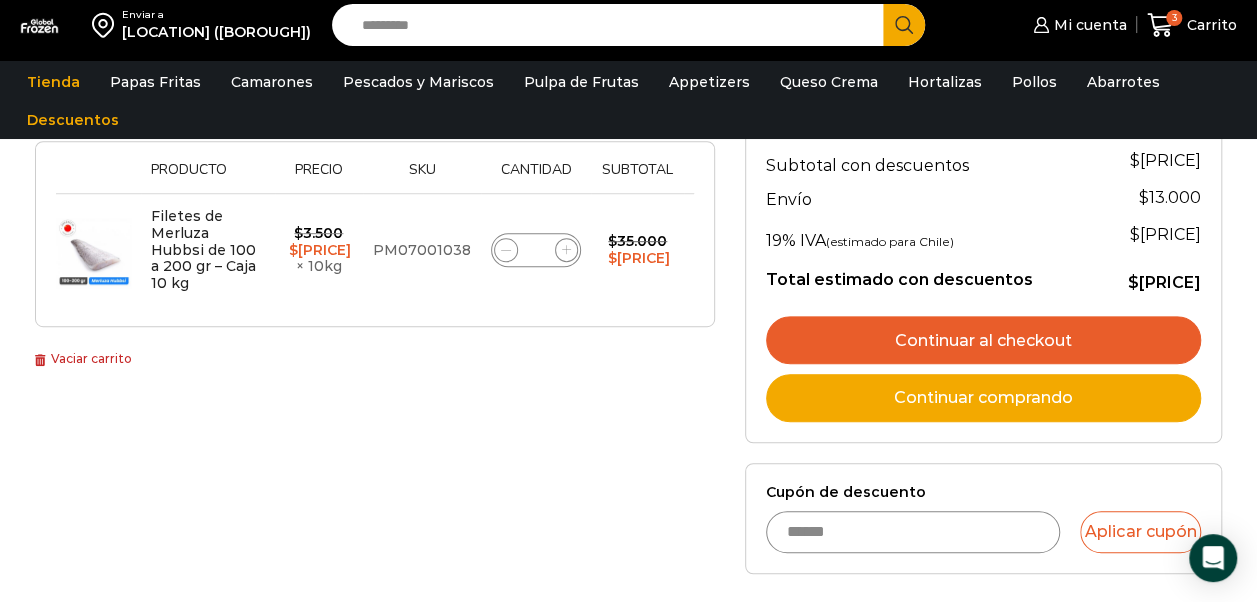 type on "******" 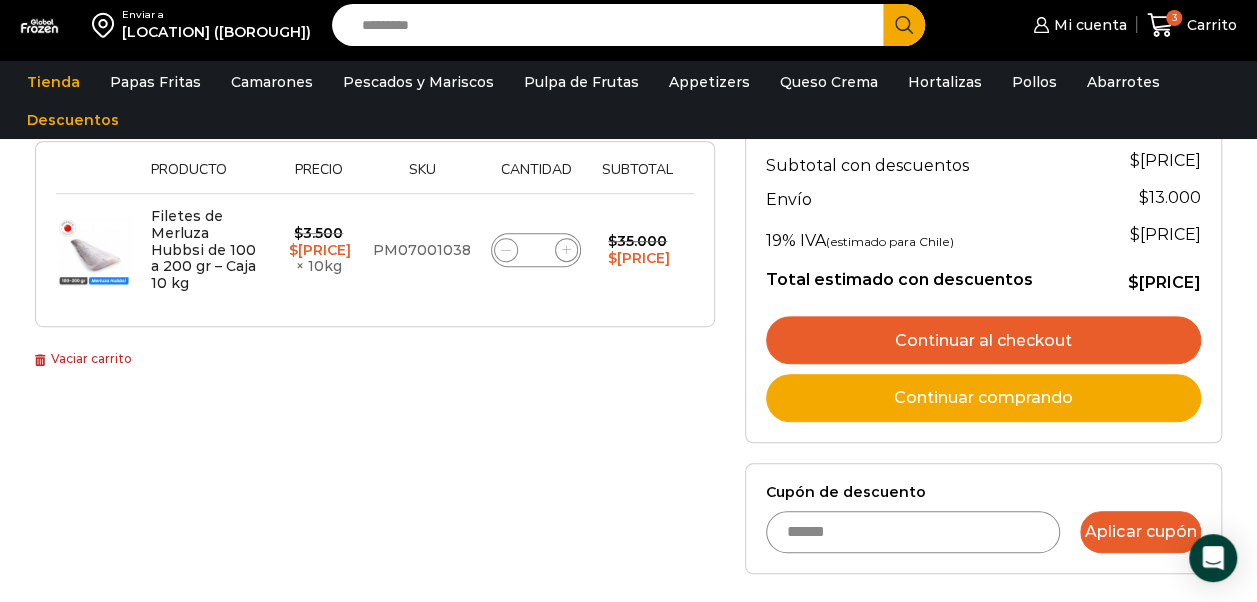 click on "Aplicar cupón" at bounding box center (1140, 532) 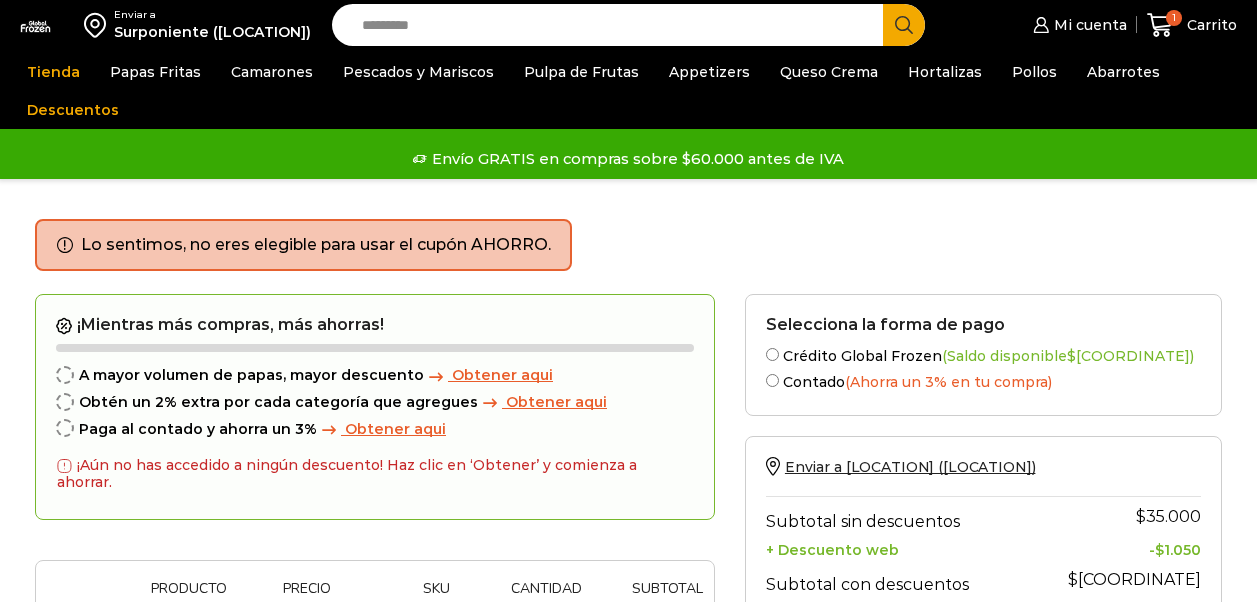 scroll, scrollTop: 0, scrollLeft: 0, axis: both 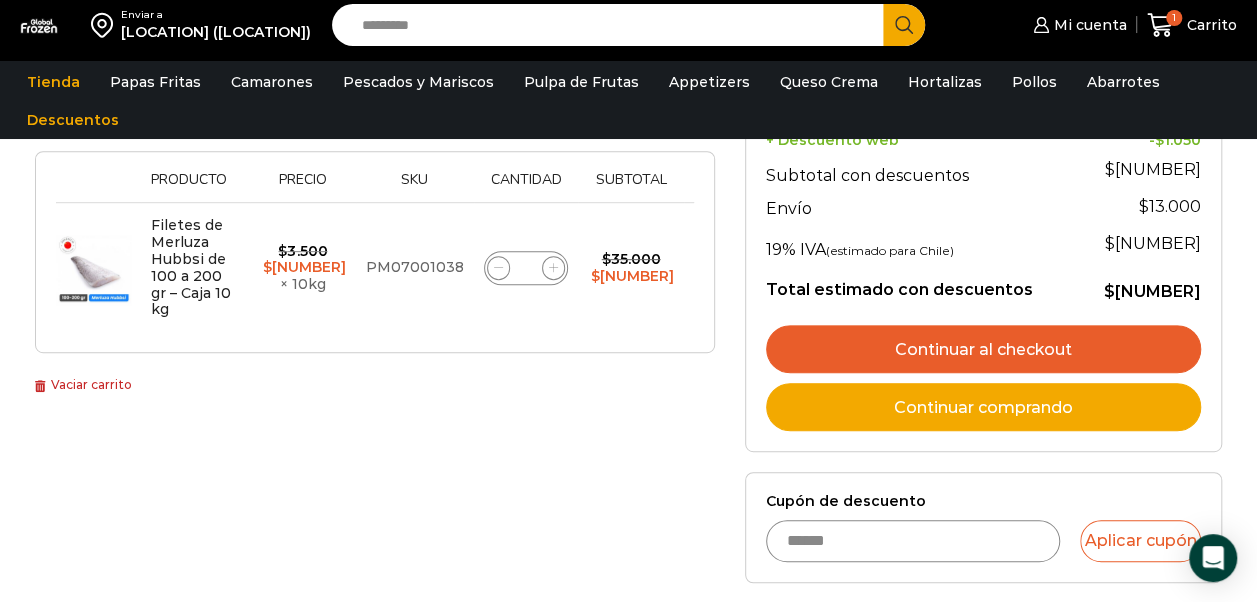 click on "******" at bounding box center [913, 541] 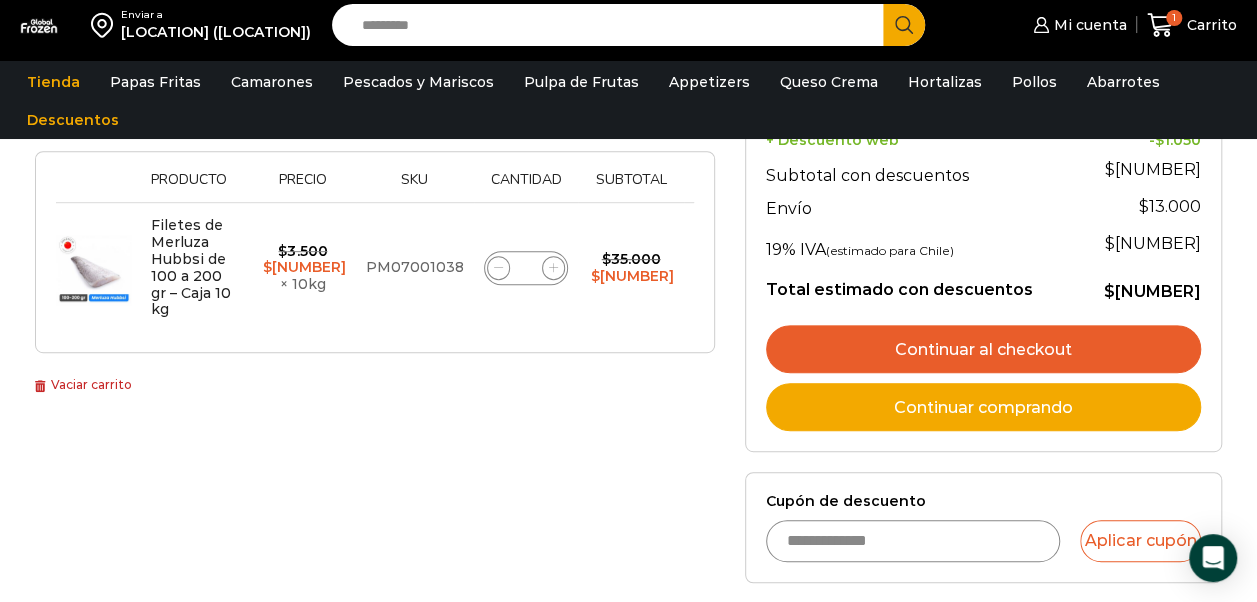 type on "**********" 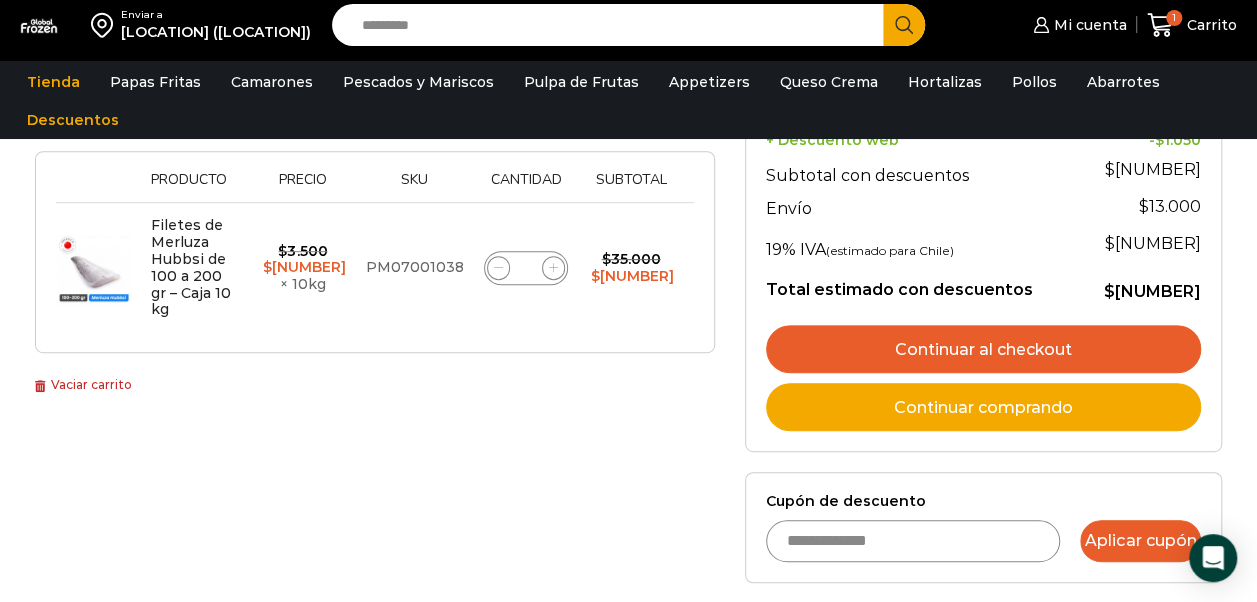 click on "Aplicar cupón" at bounding box center (1140, 541) 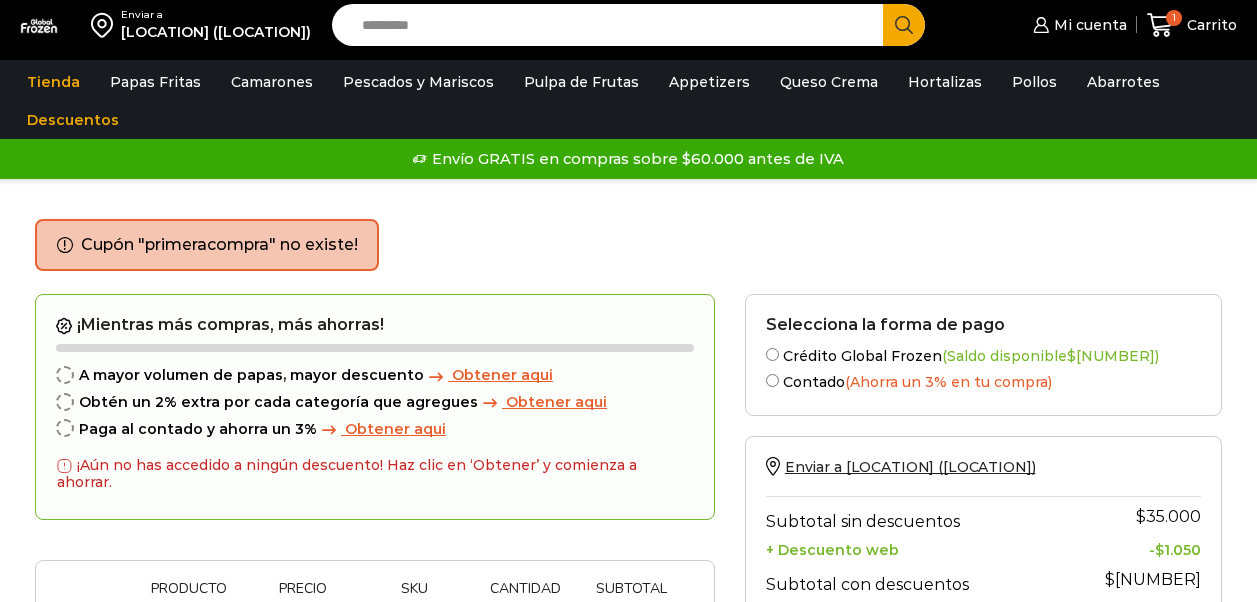 scroll, scrollTop: 0, scrollLeft: 0, axis: both 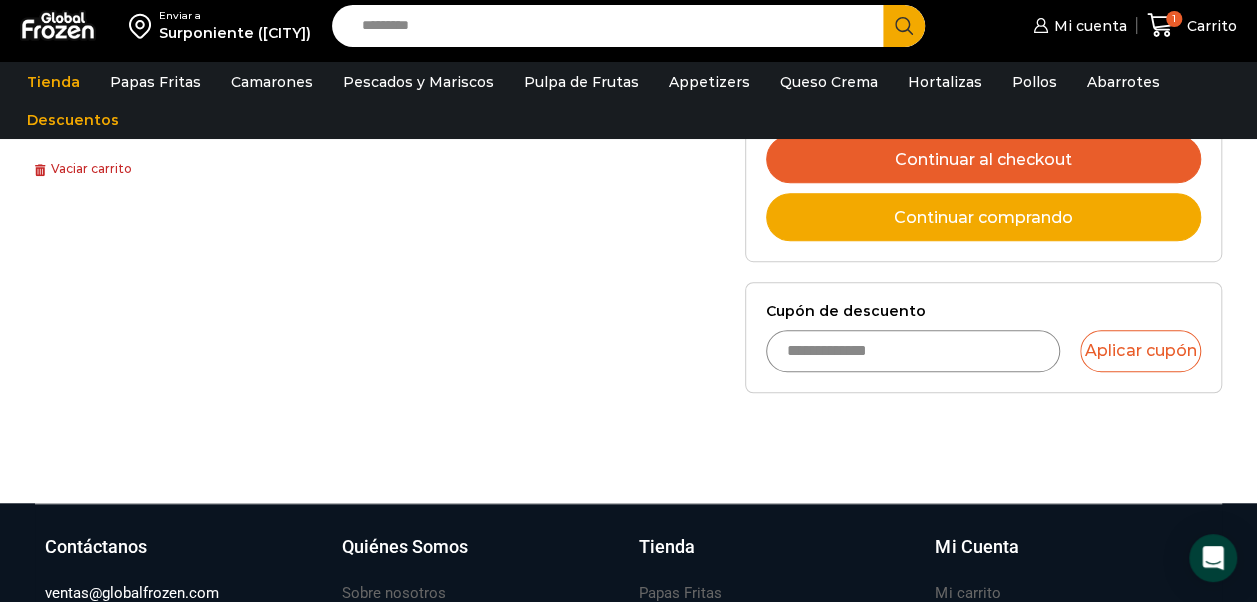 click on "**********" at bounding box center (913, 351) 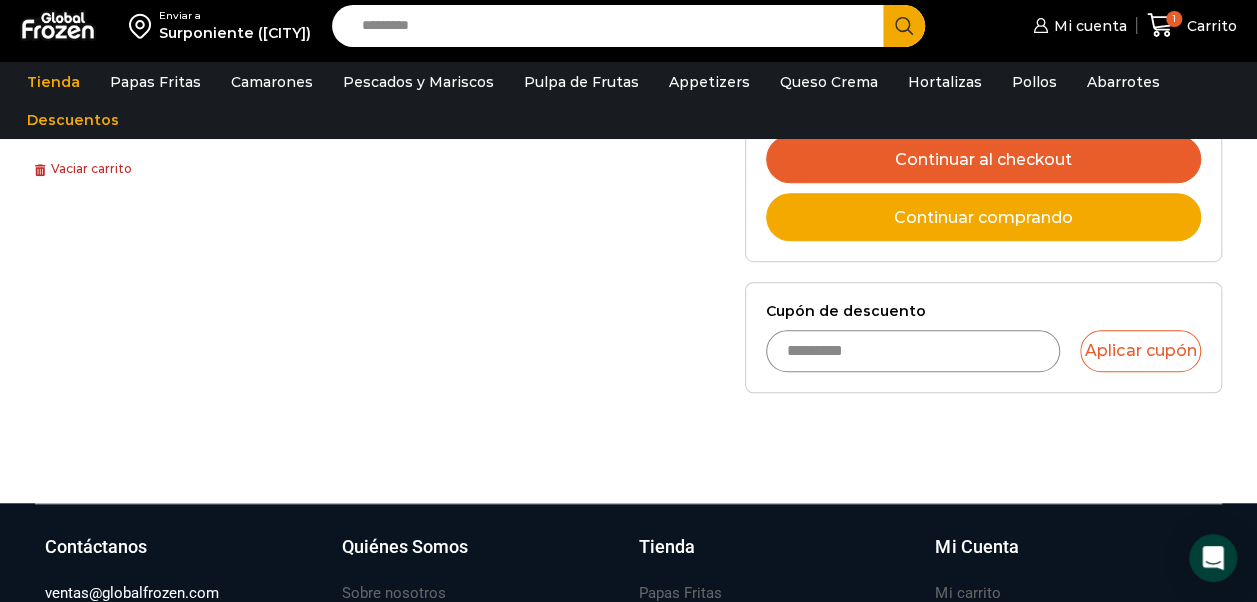 type on "*********" 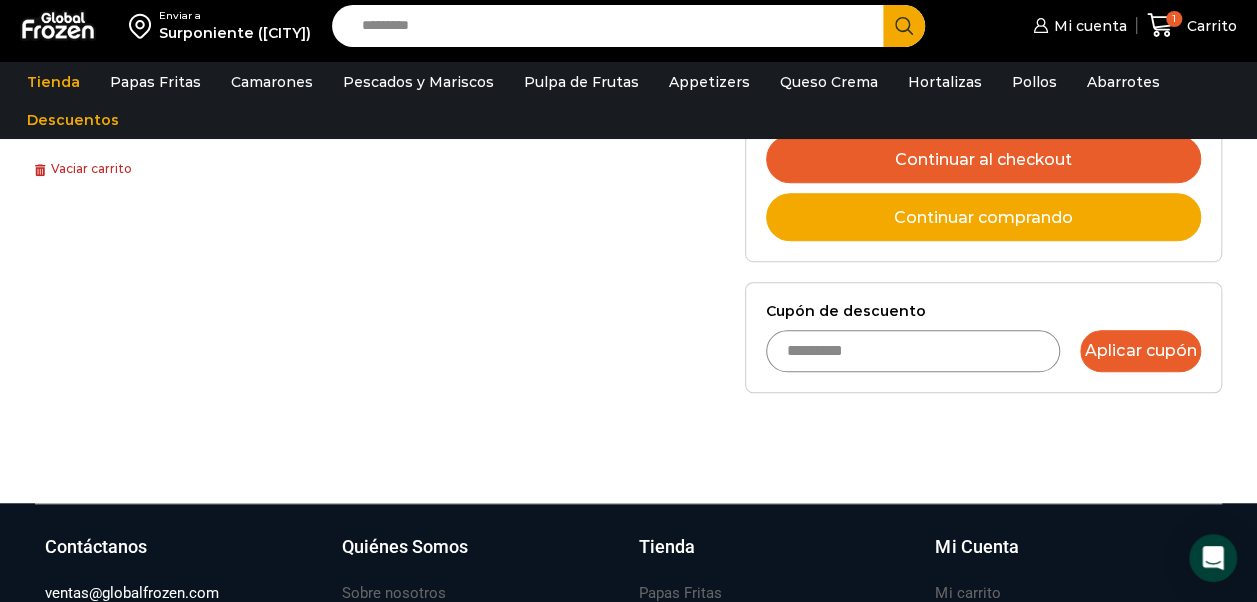 click on "Aplicar cupón" at bounding box center [1140, 351] 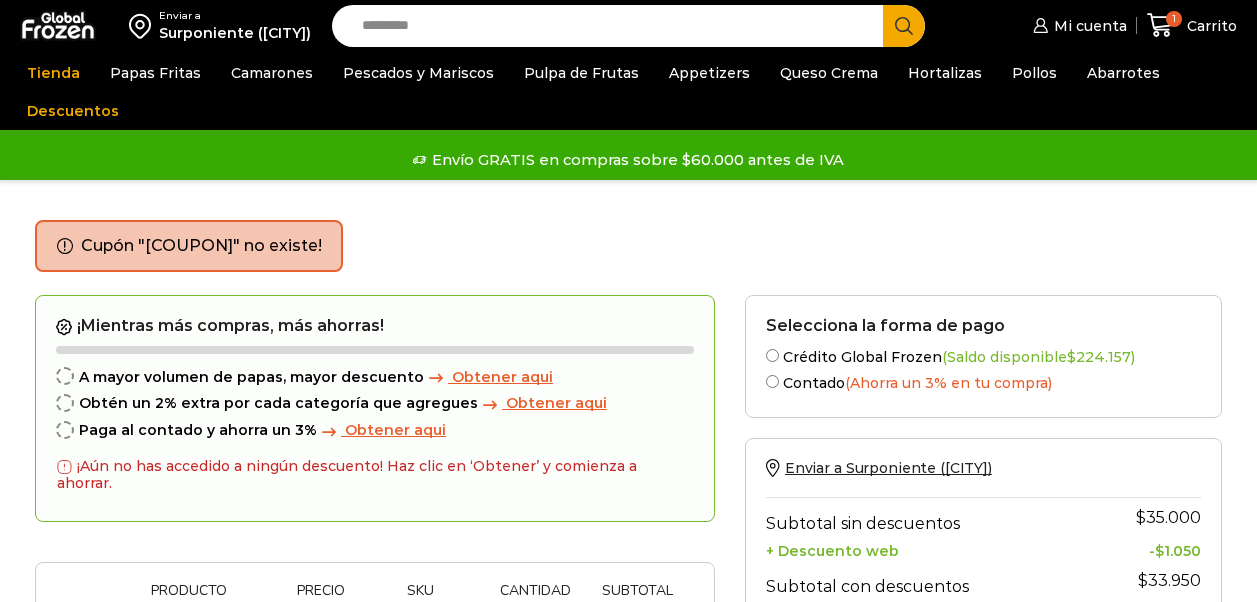 scroll, scrollTop: 0, scrollLeft: 0, axis: both 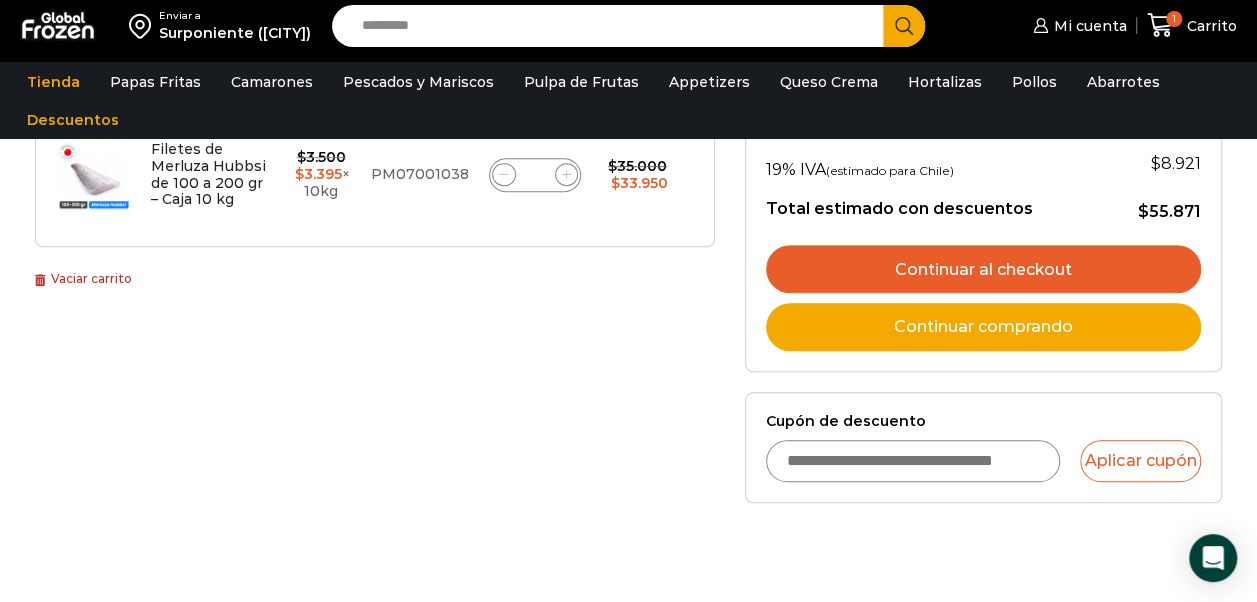 click on "Cupón de descuento" at bounding box center (913, 461) 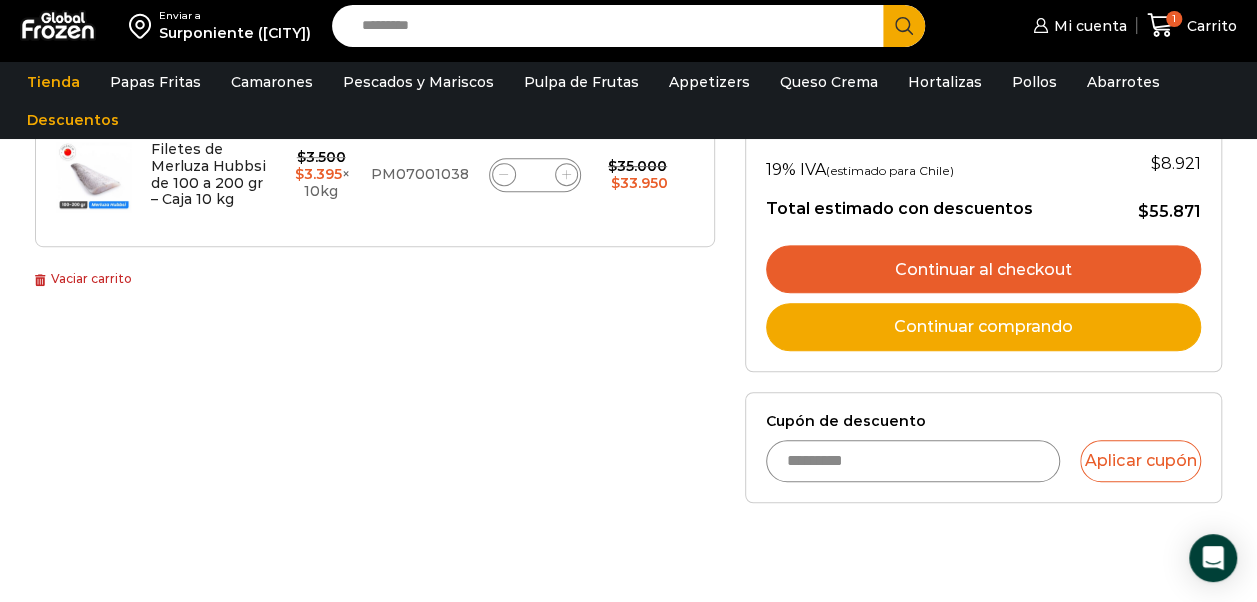 type on "**********" 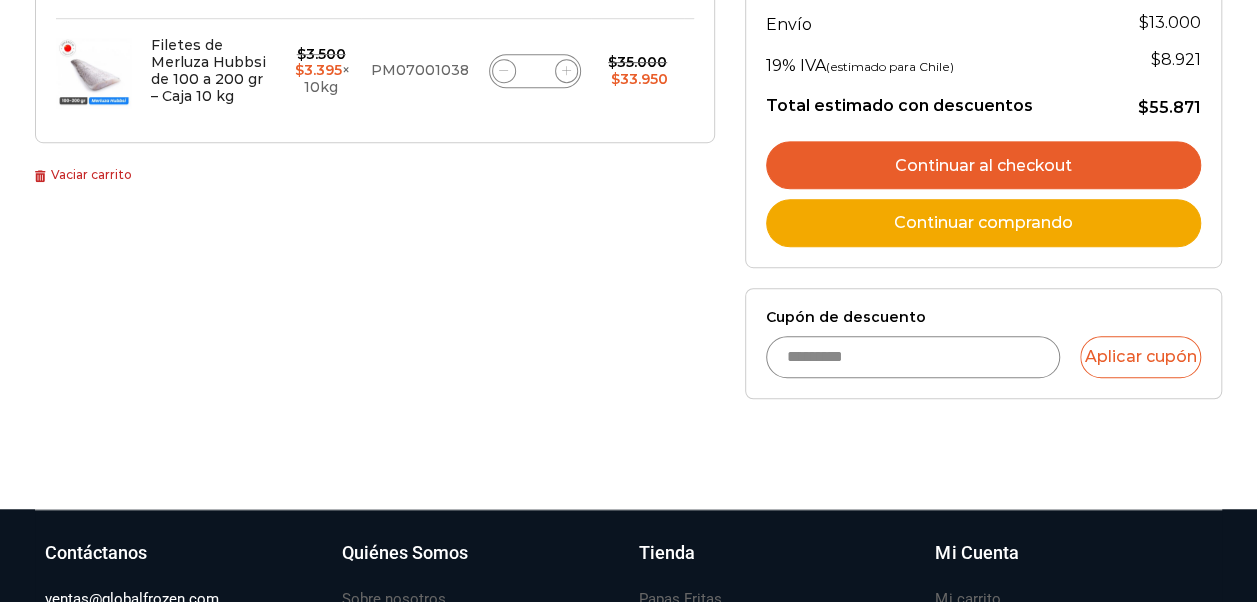 scroll, scrollTop: 526, scrollLeft: 0, axis: vertical 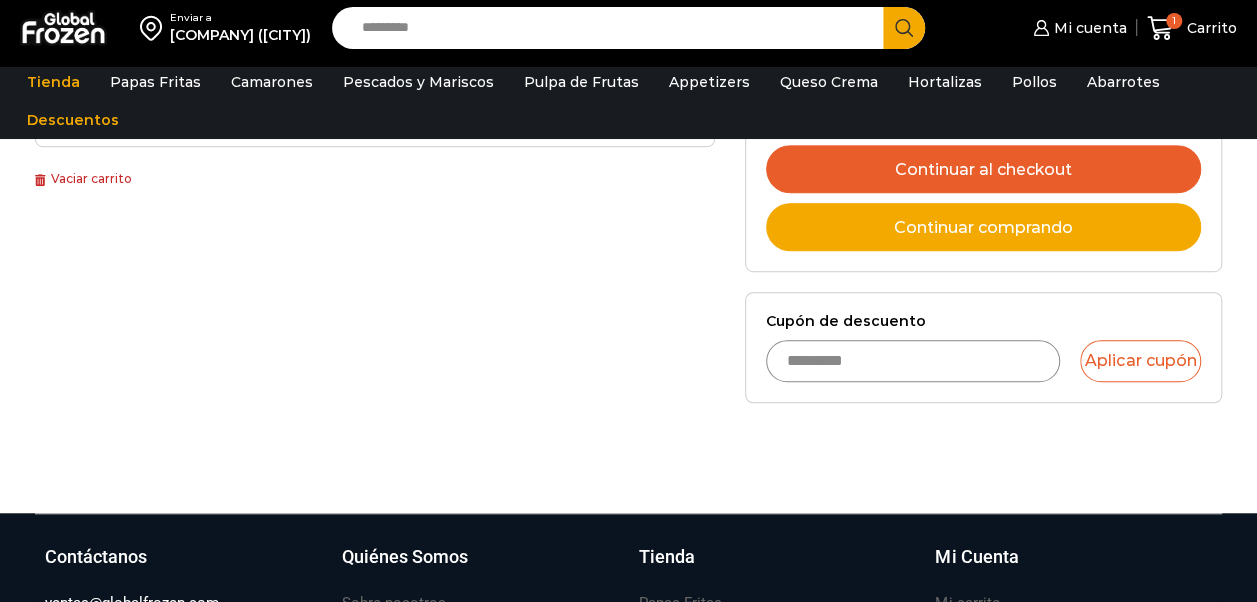 click on "*********" at bounding box center (913, 361) 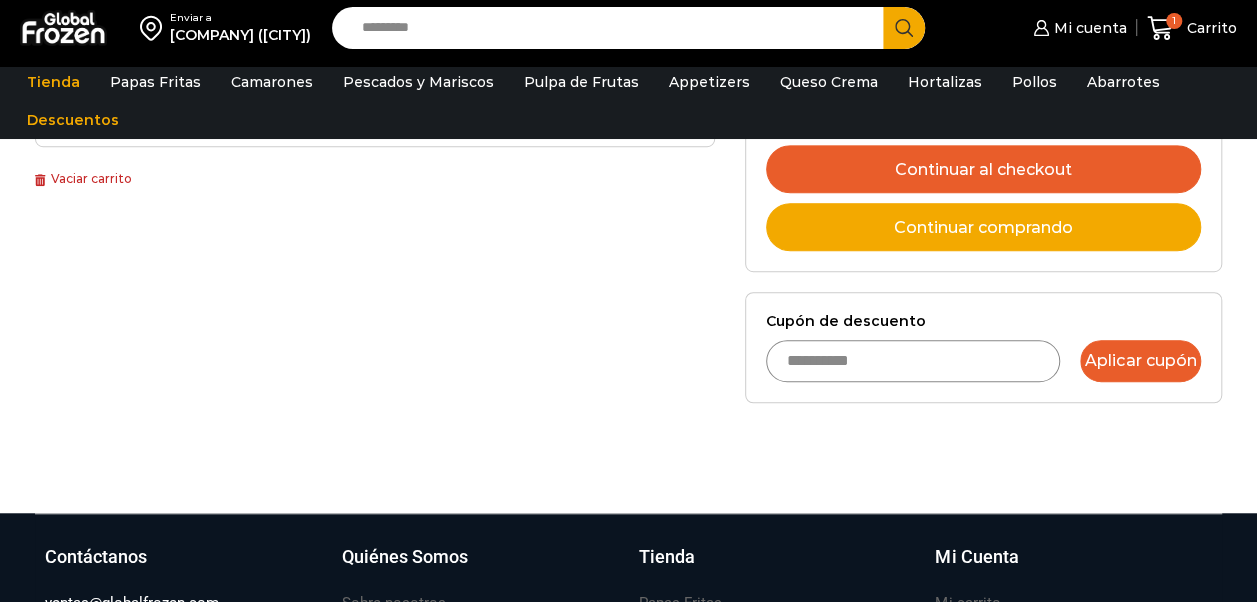 type on "**********" 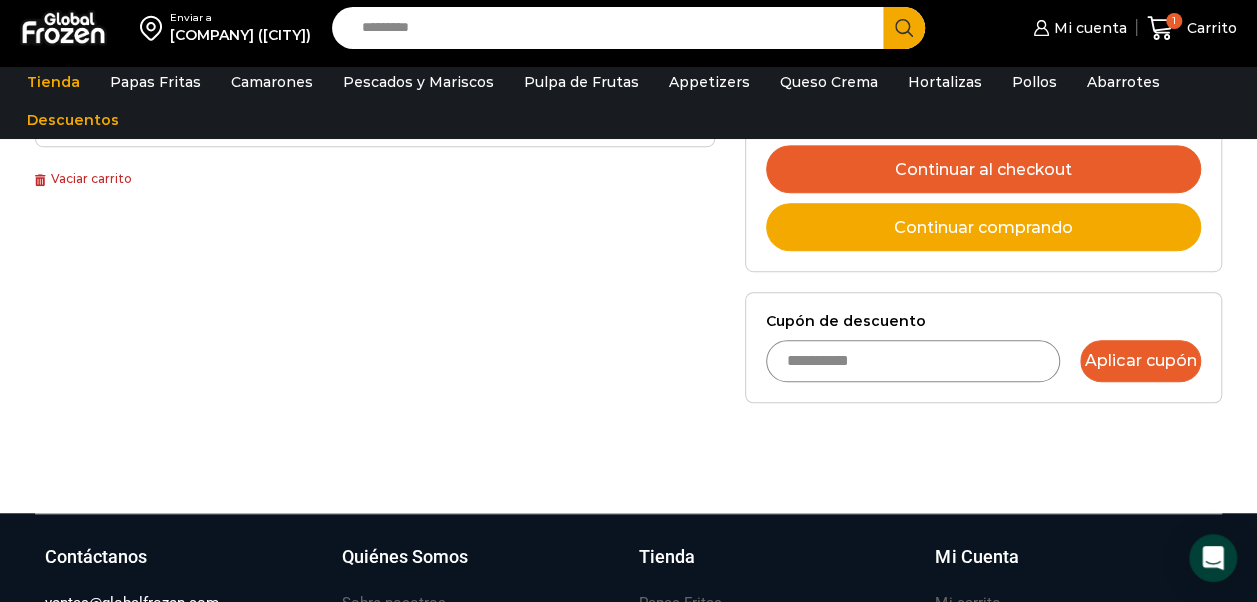 click on "Aplicar cupón" at bounding box center [1140, 361] 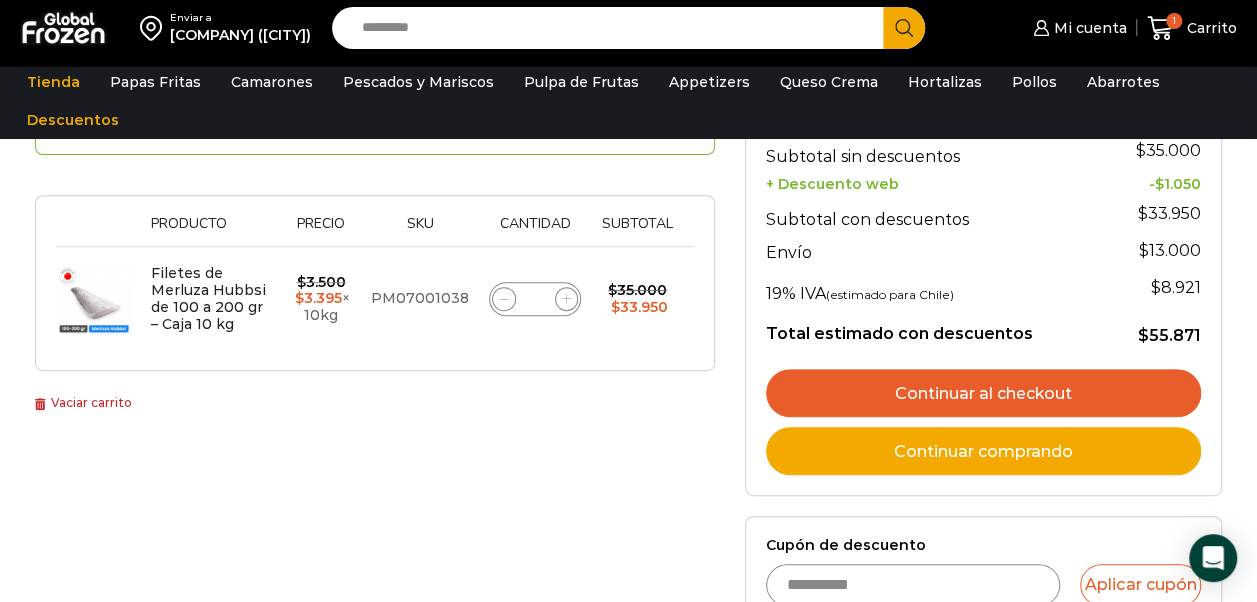 scroll, scrollTop: 140, scrollLeft: 0, axis: vertical 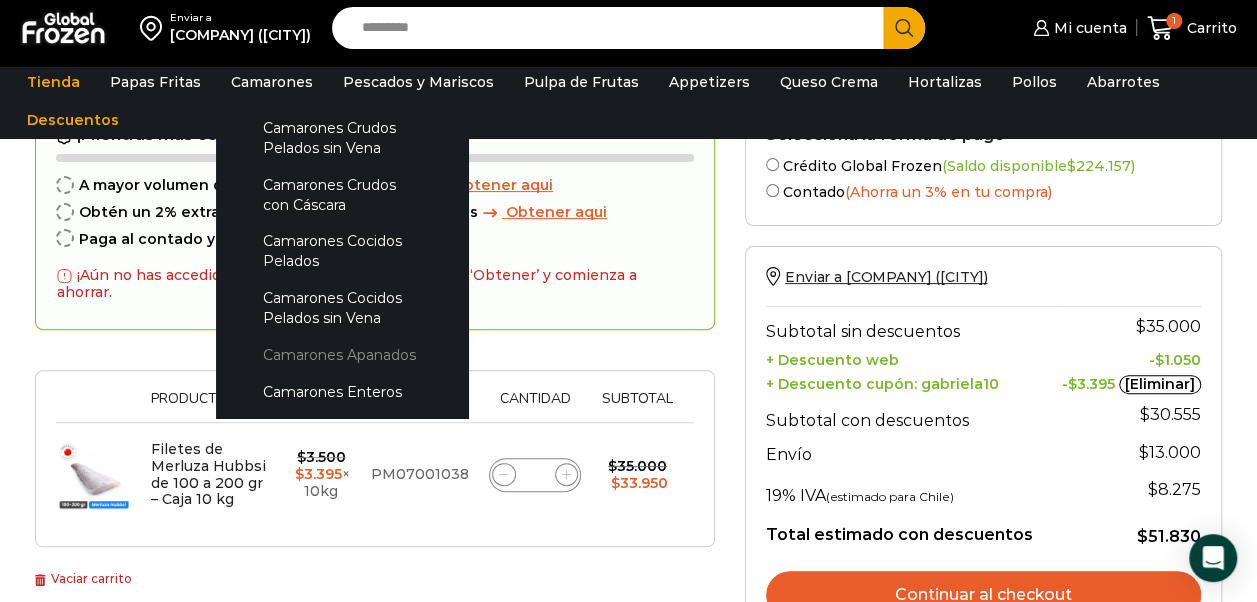 click on "Camarones Apanados" at bounding box center (342, 355) 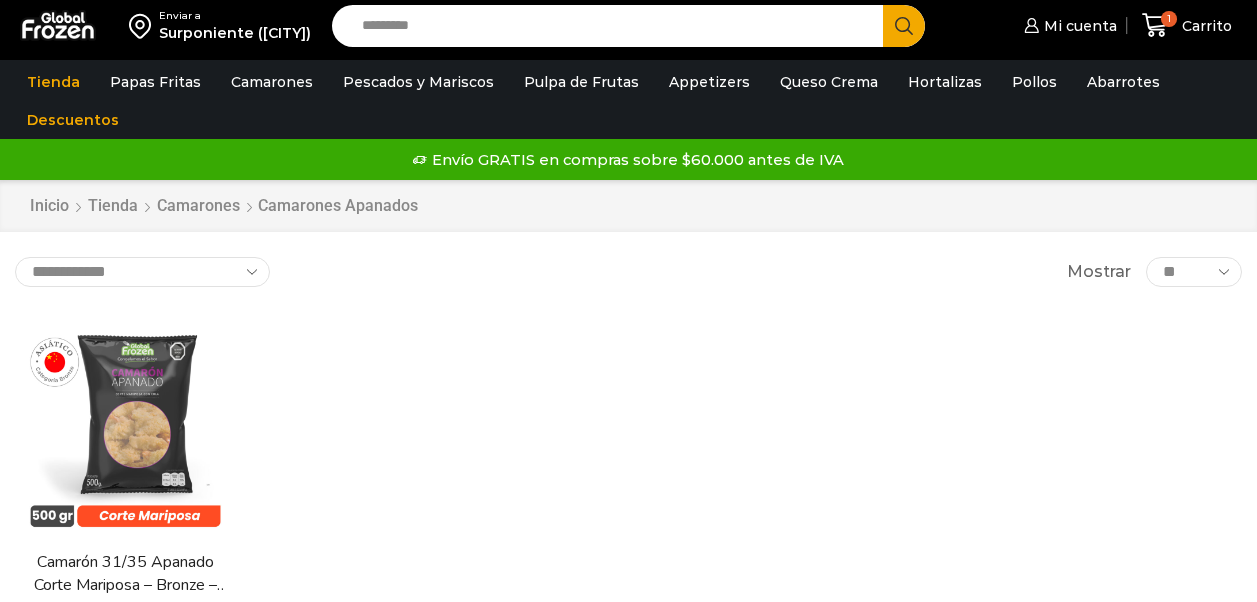 scroll, scrollTop: 0, scrollLeft: 0, axis: both 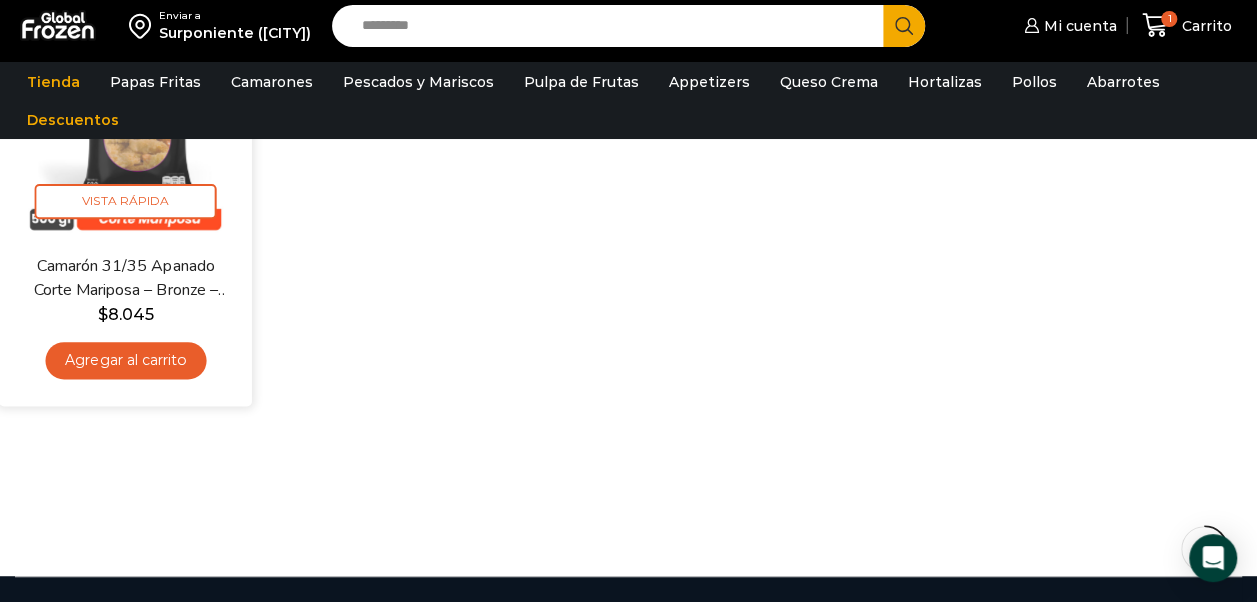 click on "Agregar al carrito" at bounding box center (125, 360) 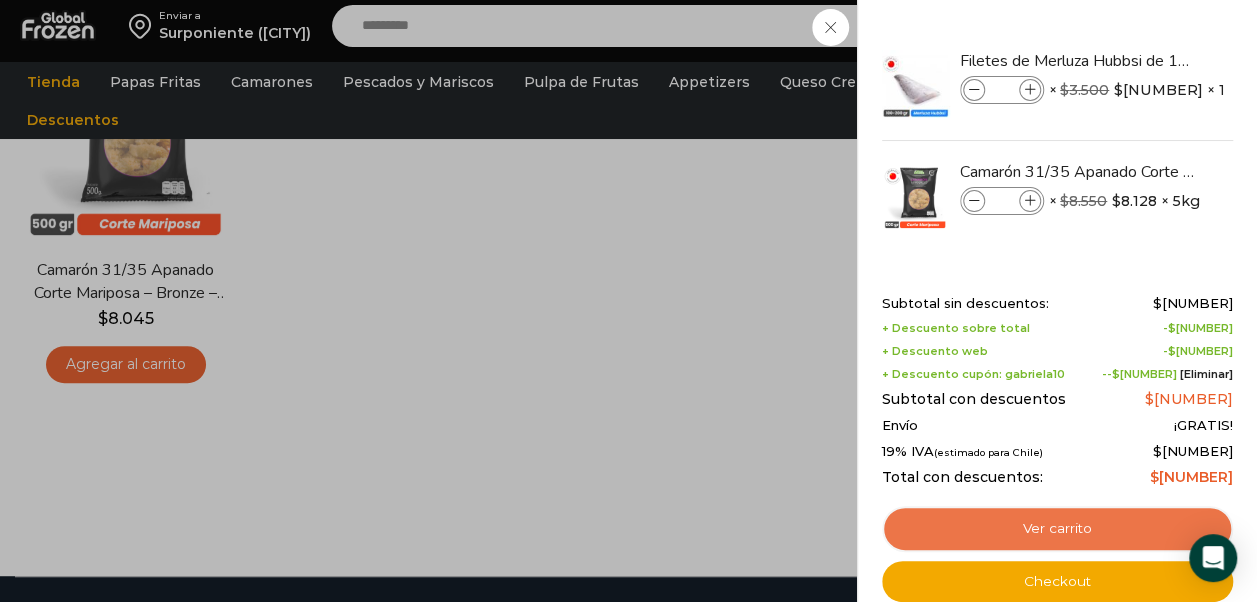 click on "Ver carrito" at bounding box center [1057, 529] 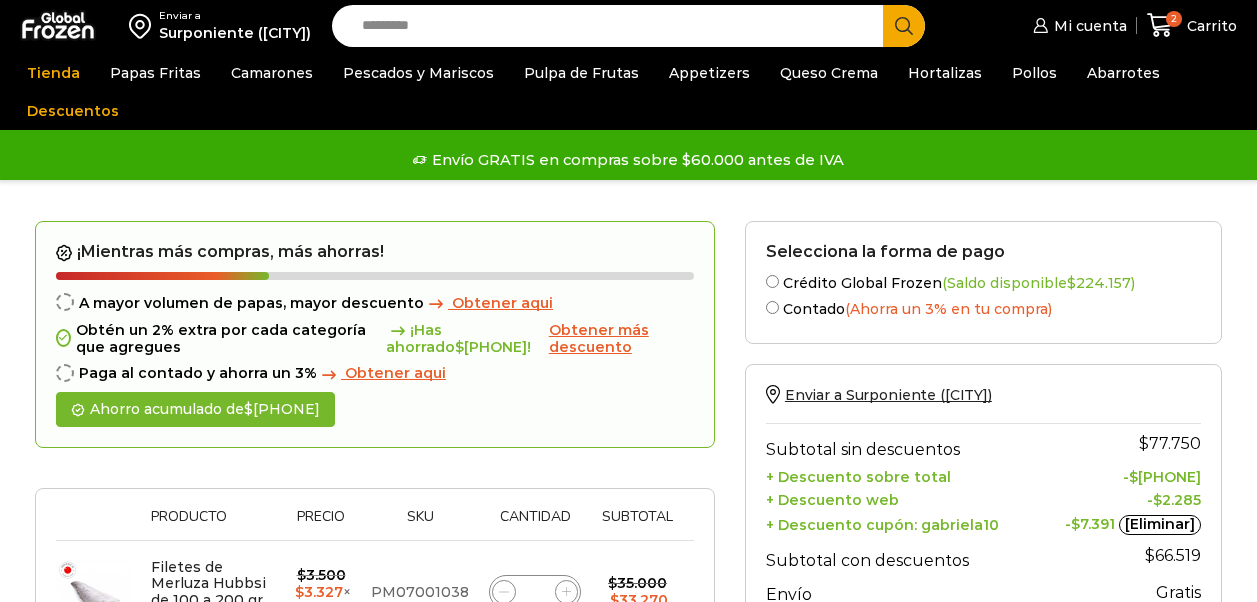 scroll, scrollTop: 0, scrollLeft: 0, axis: both 